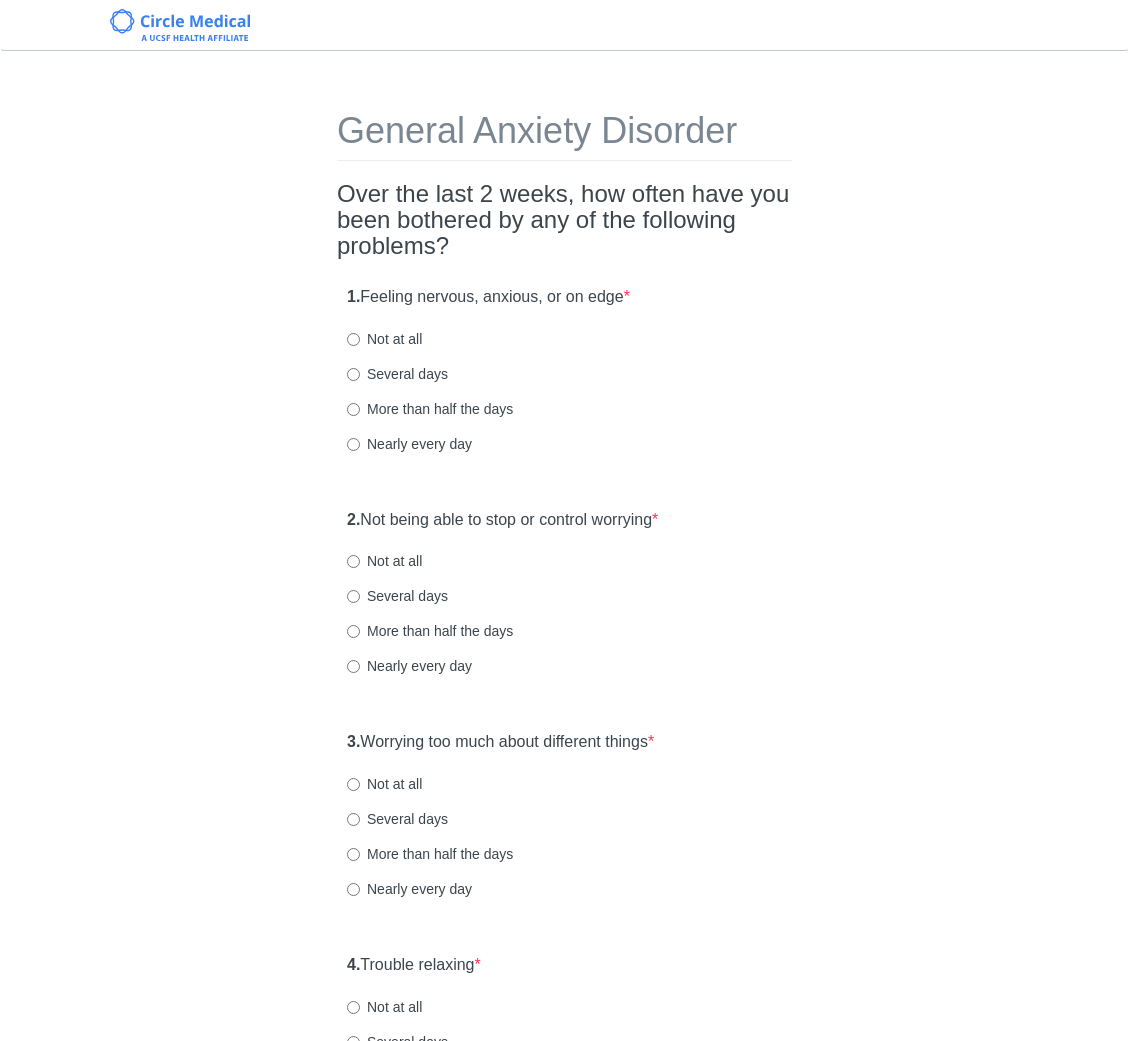 scroll, scrollTop: 0, scrollLeft: 0, axis: both 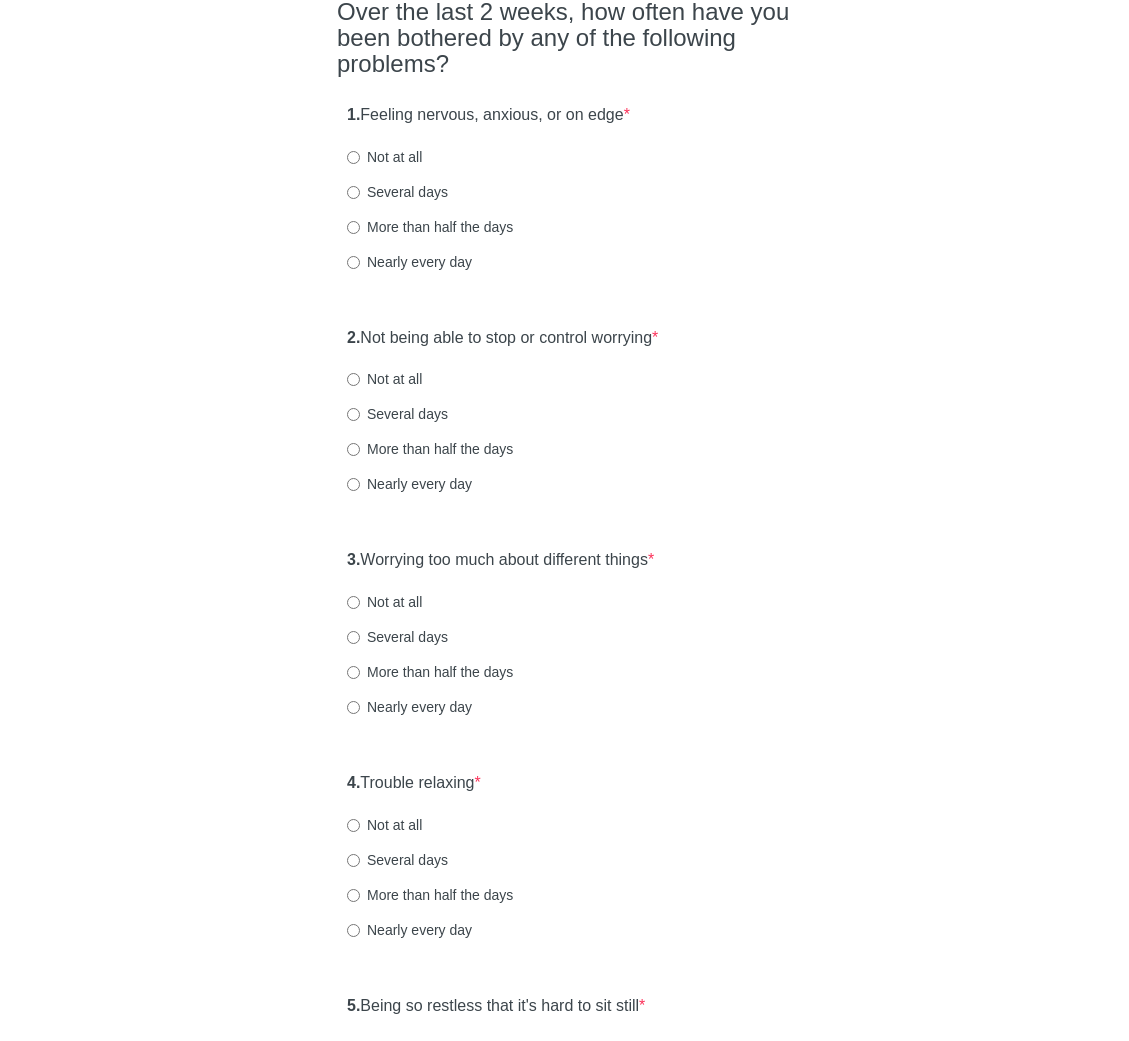 click on "More than half the days" at bounding box center [430, 227] 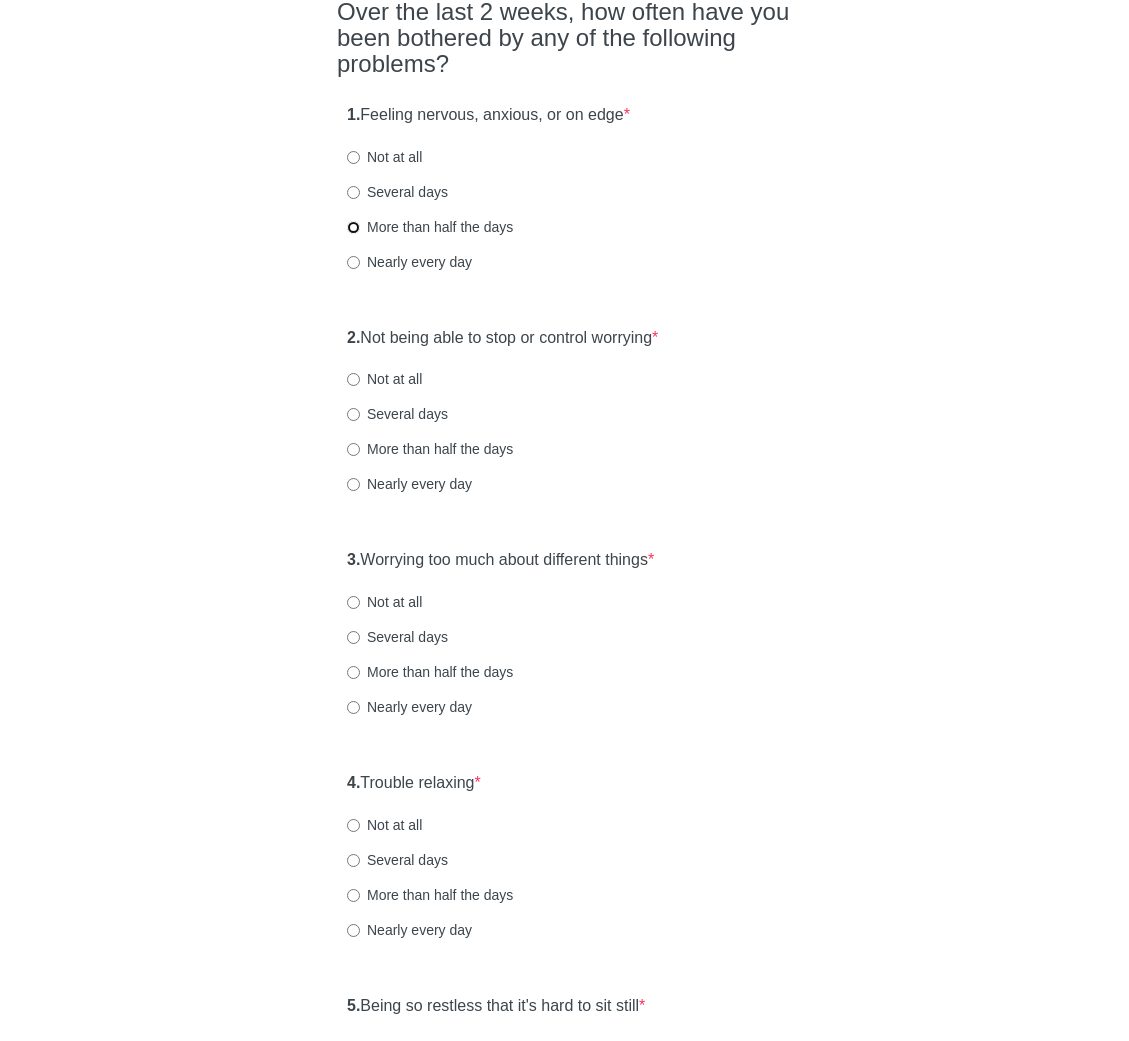 click on "More than half the days" at bounding box center [353, 227] 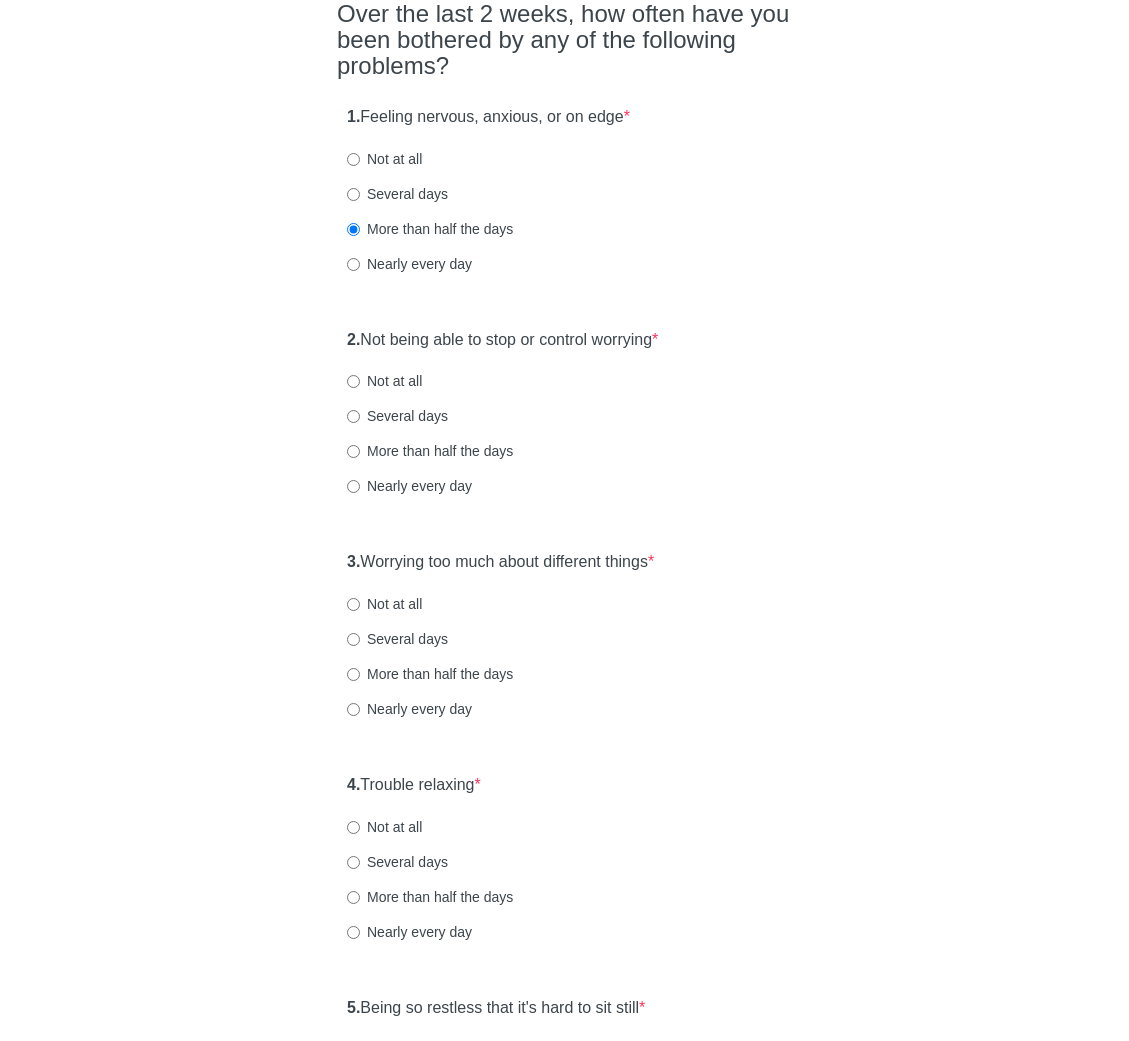 click on "2.  Not being able to stop or control worrying  *" at bounding box center (502, 340) 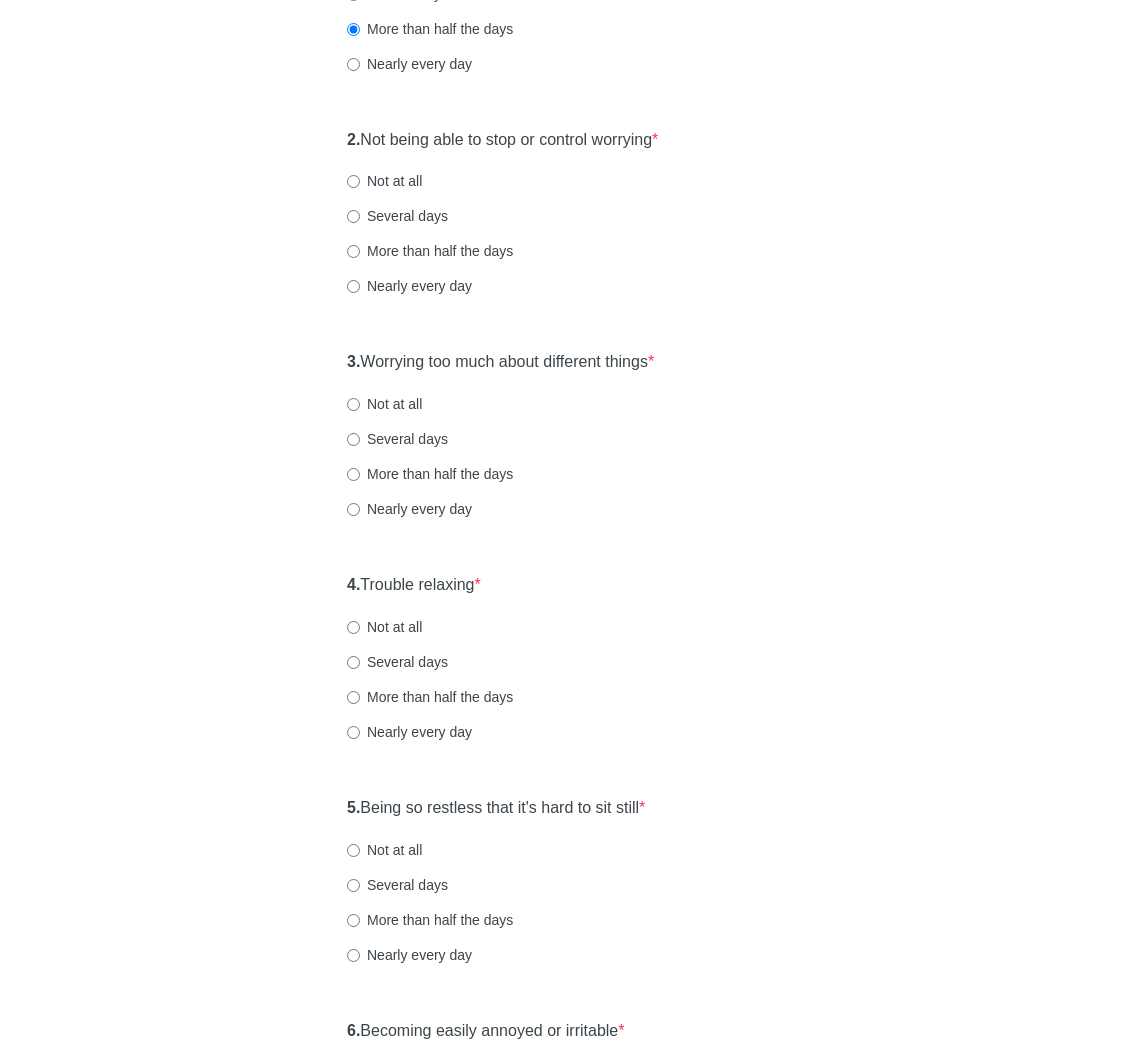 scroll, scrollTop: 420, scrollLeft: 0, axis: vertical 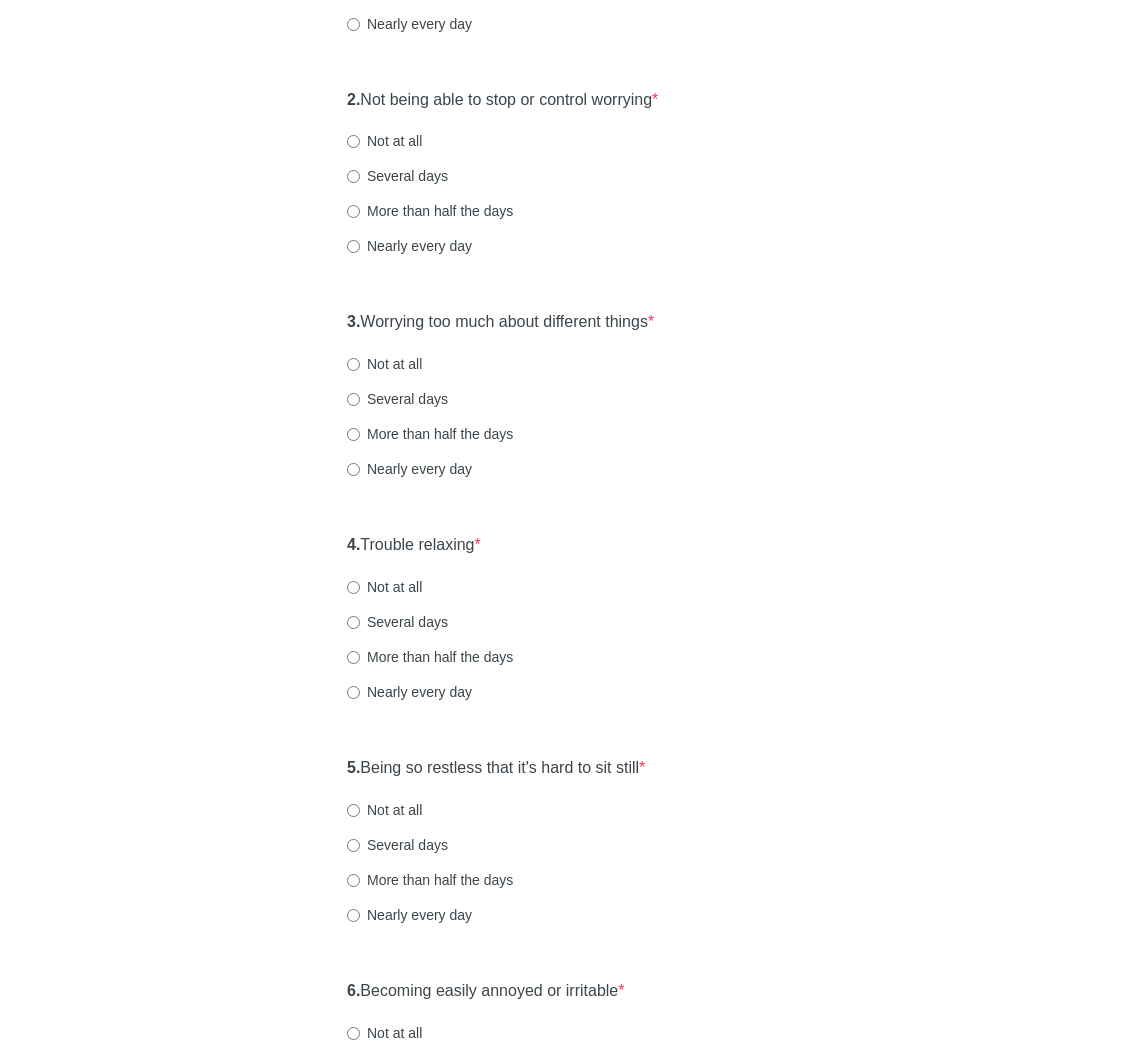 click on "More than half the days" at bounding box center (430, 211) 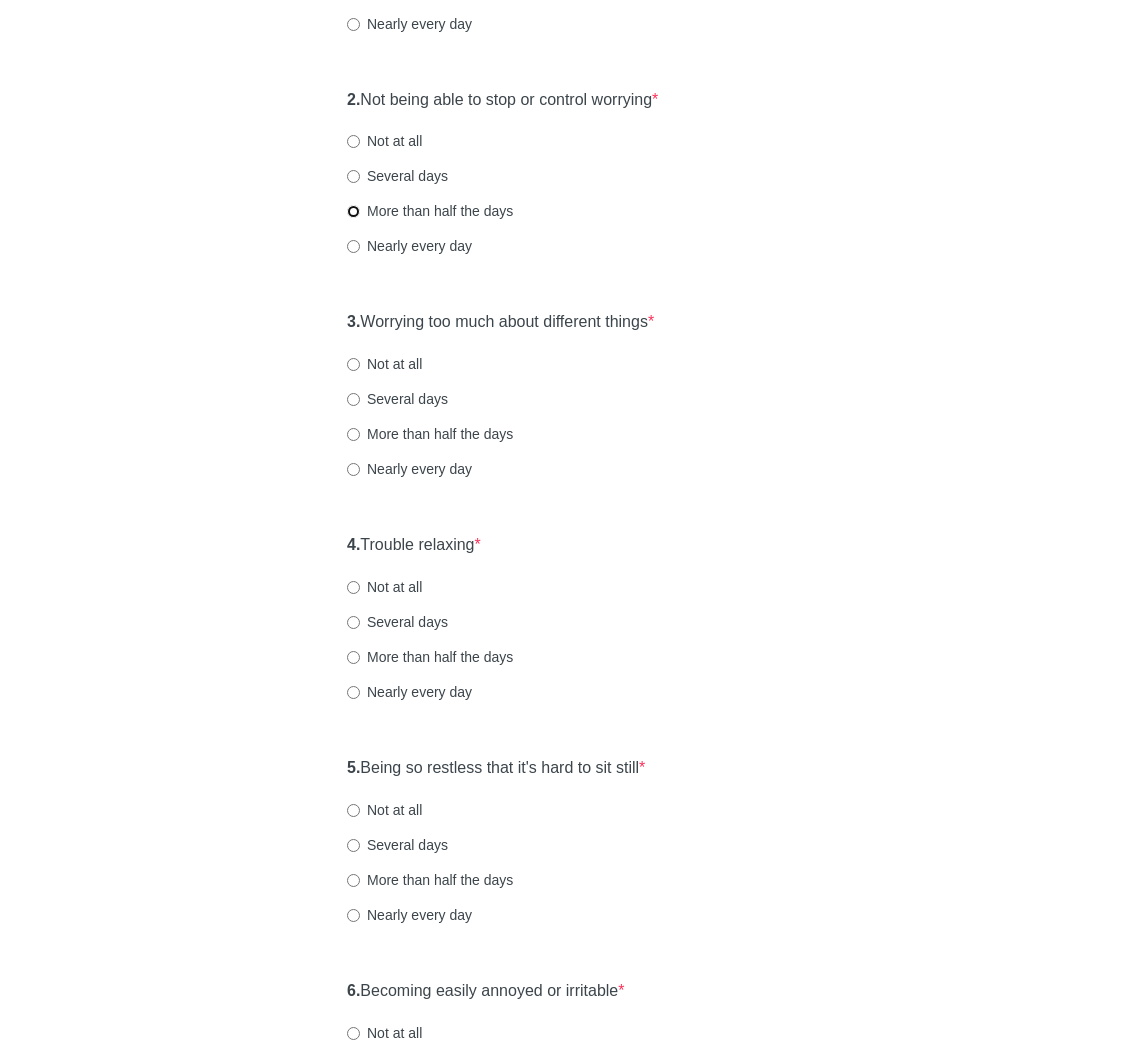 click on "More than half the days" at bounding box center (353, 211) 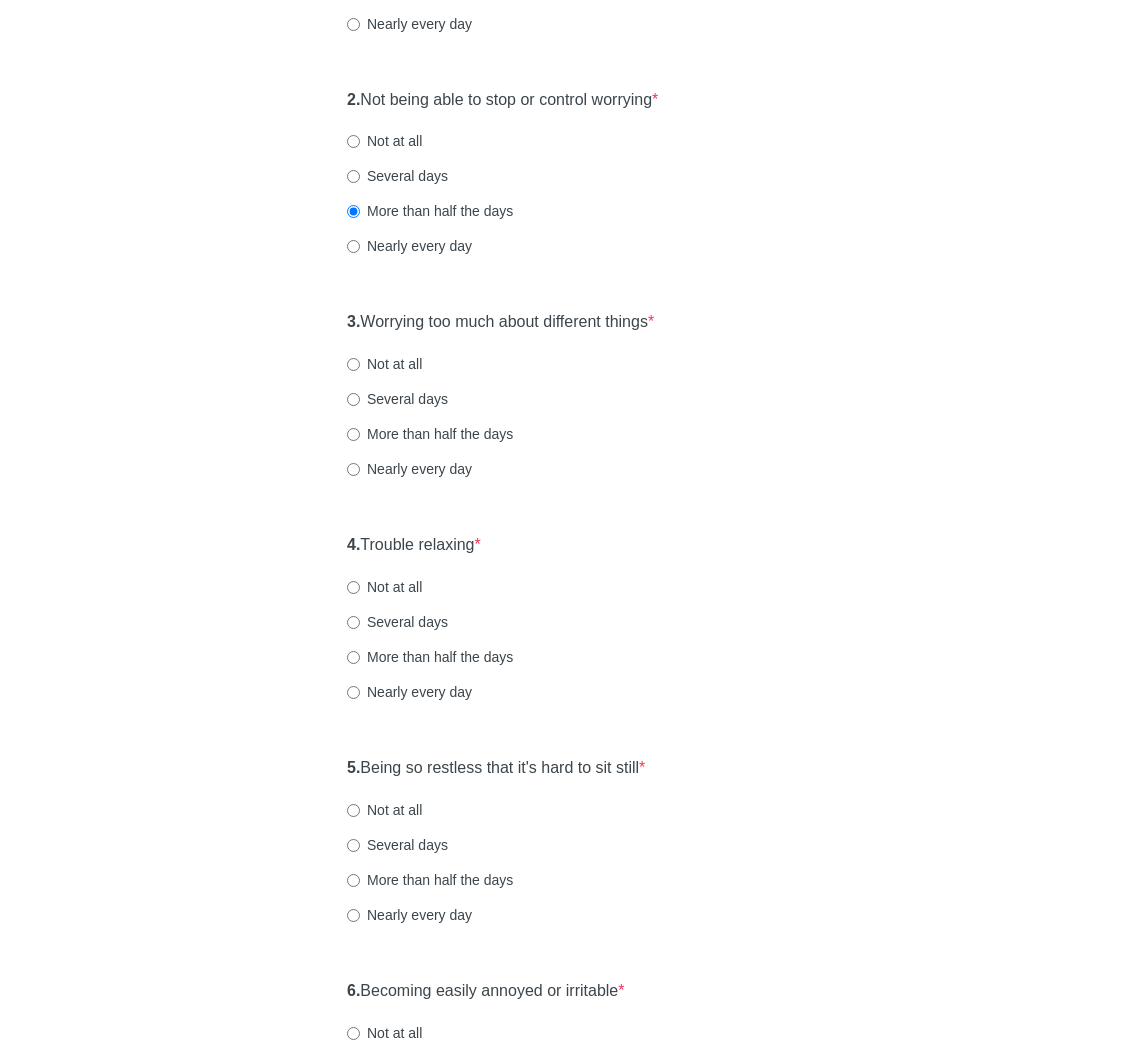 click on "3.  Worrying too much about different things  *" at bounding box center (500, 322) 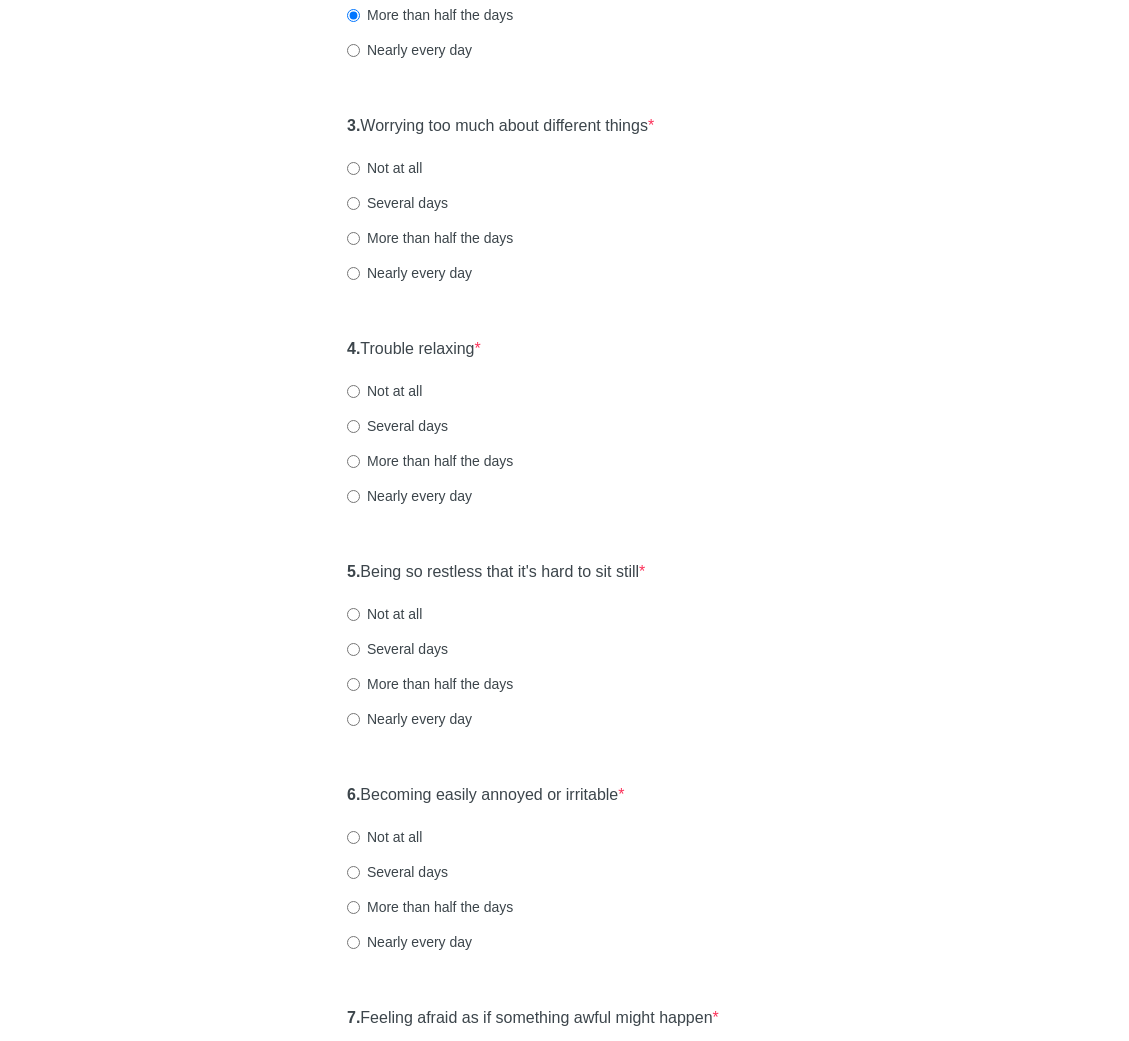 scroll, scrollTop: 620, scrollLeft: 0, axis: vertical 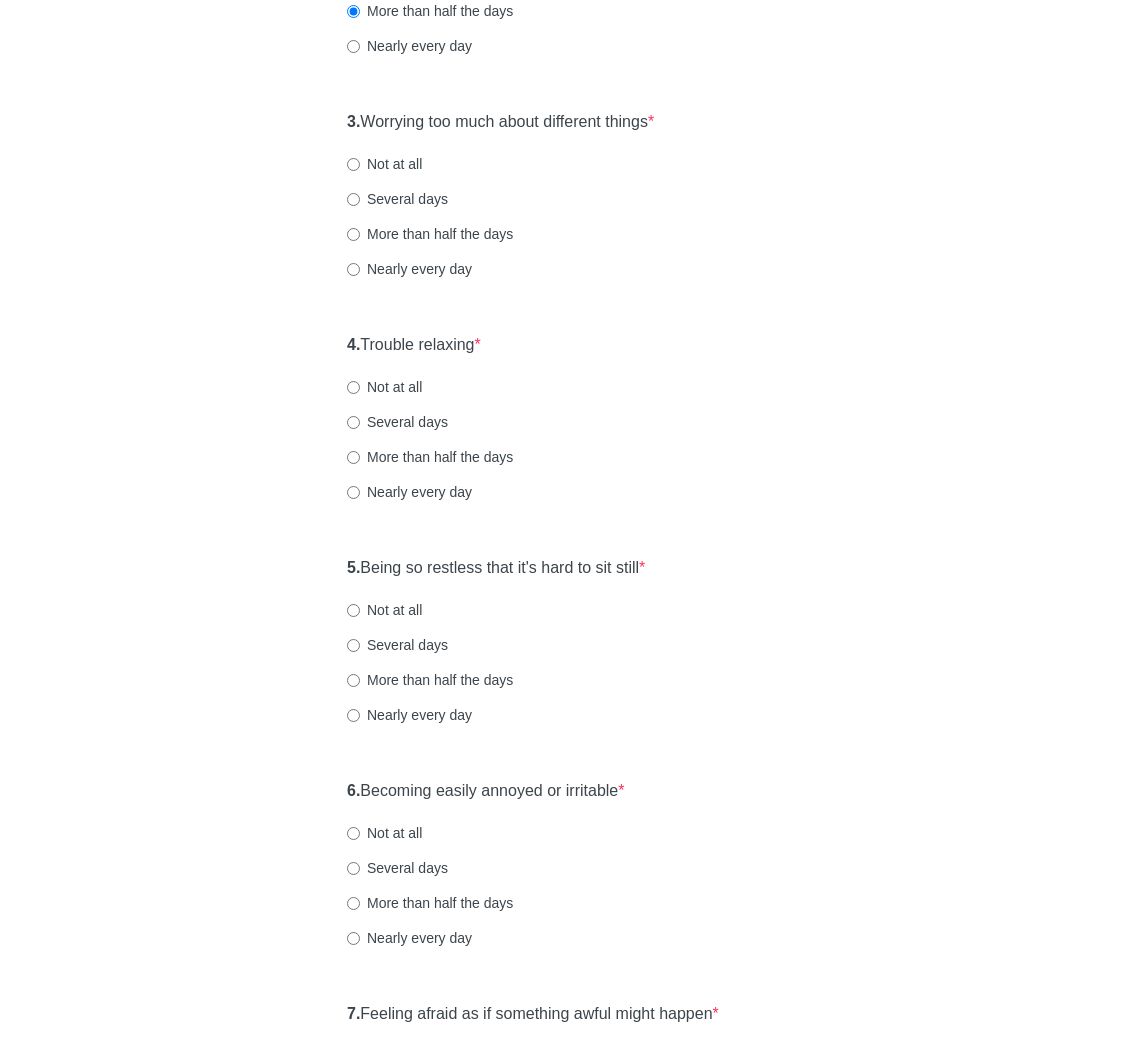 click on "Nearly every day" at bounding box center [409, 269] 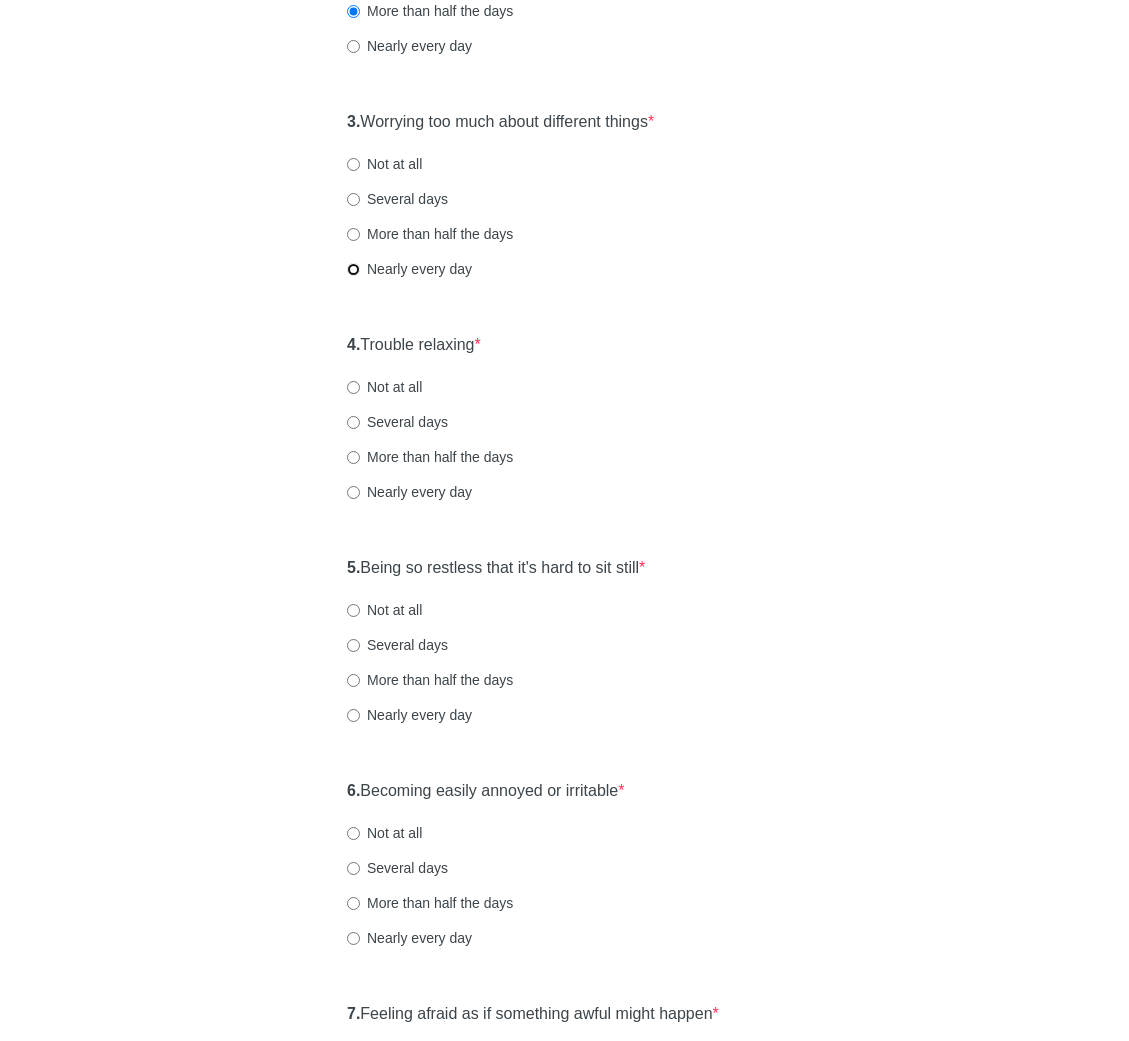 click on "Nearly every day" at bounding box center (353, 269) 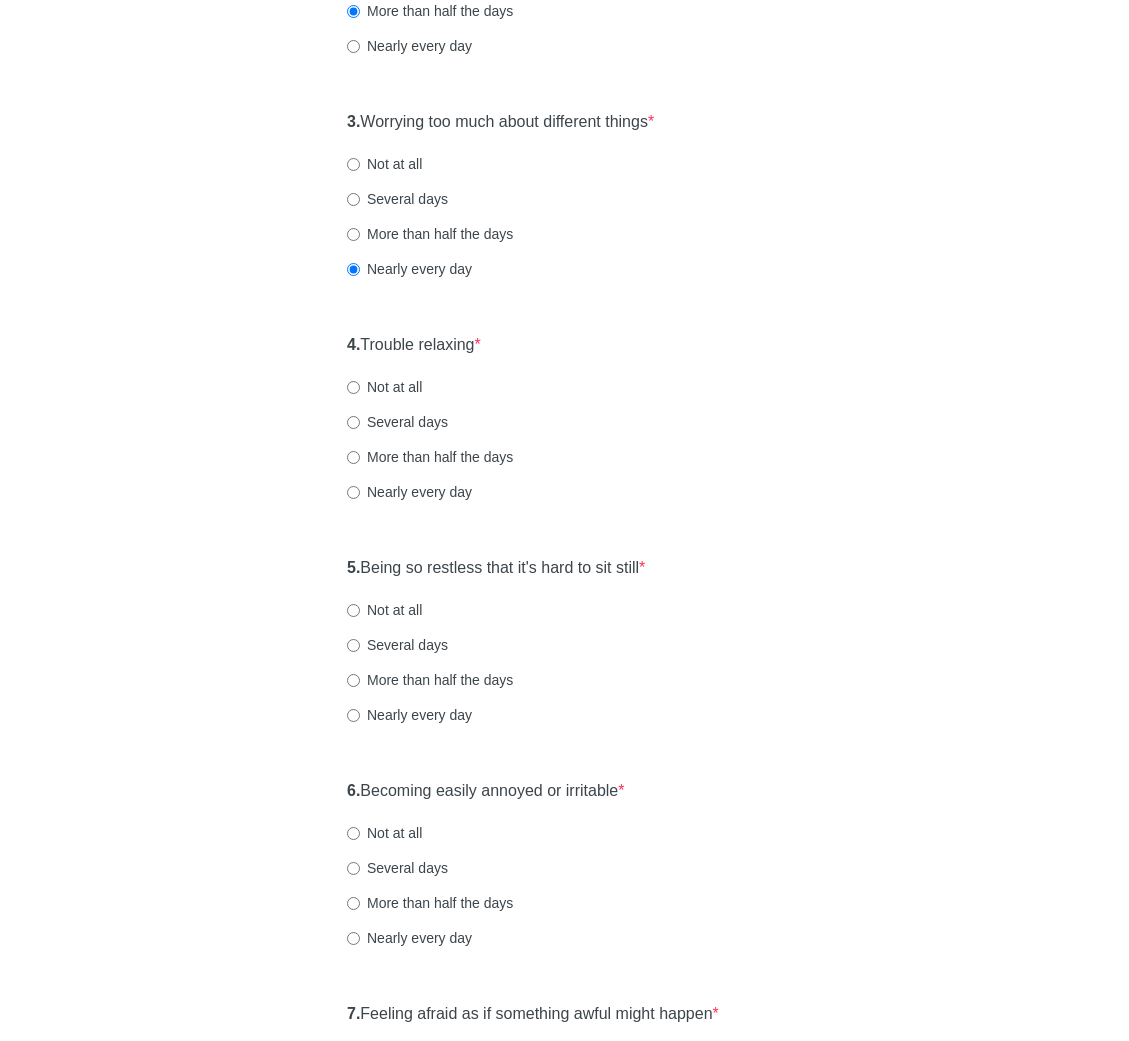 click on "4.  Trouble relaxing  *" at bounding box center (414, 345) 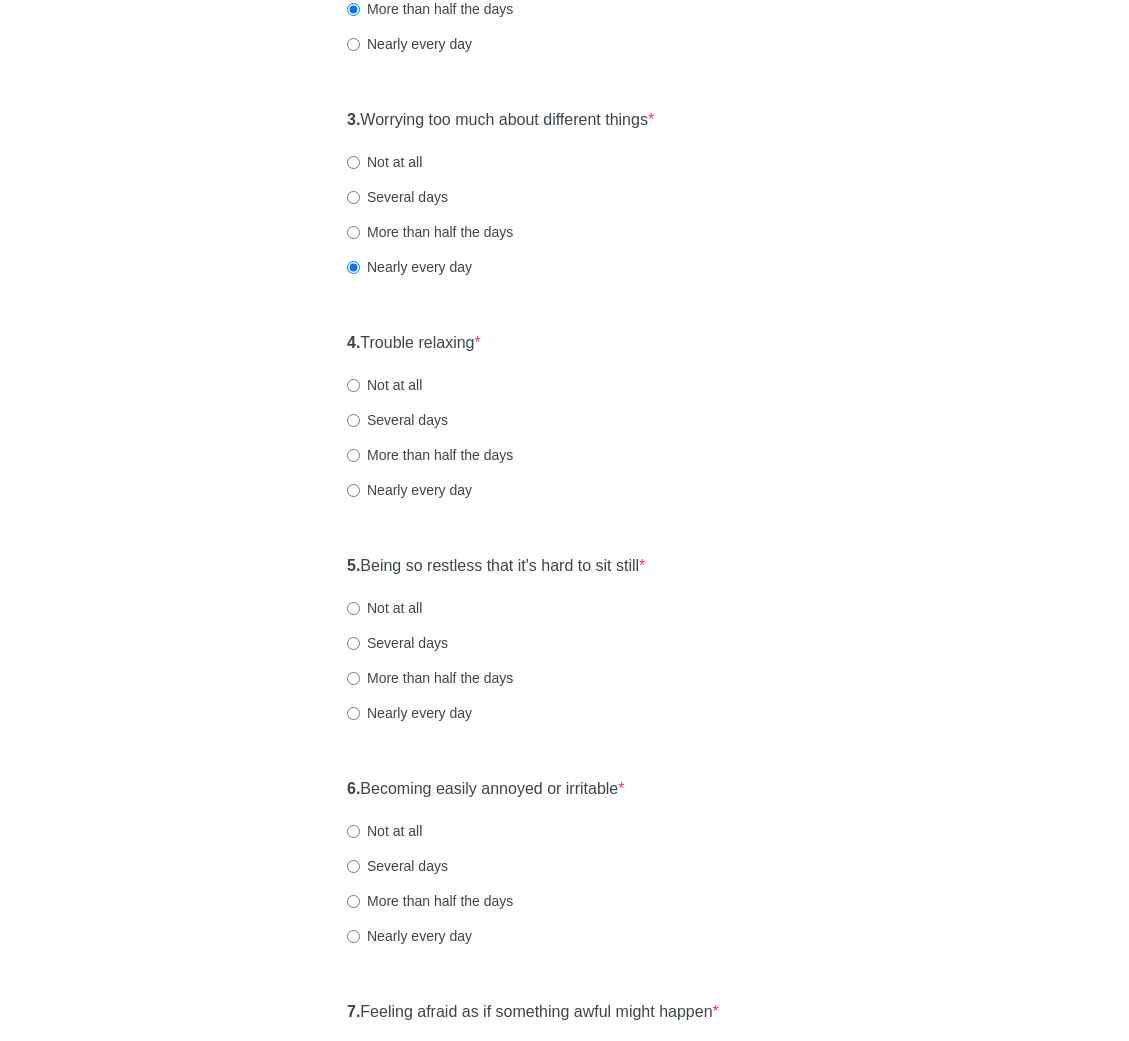 scroll, scrollTop: 621, scrollLeft: 0, axis: vertical 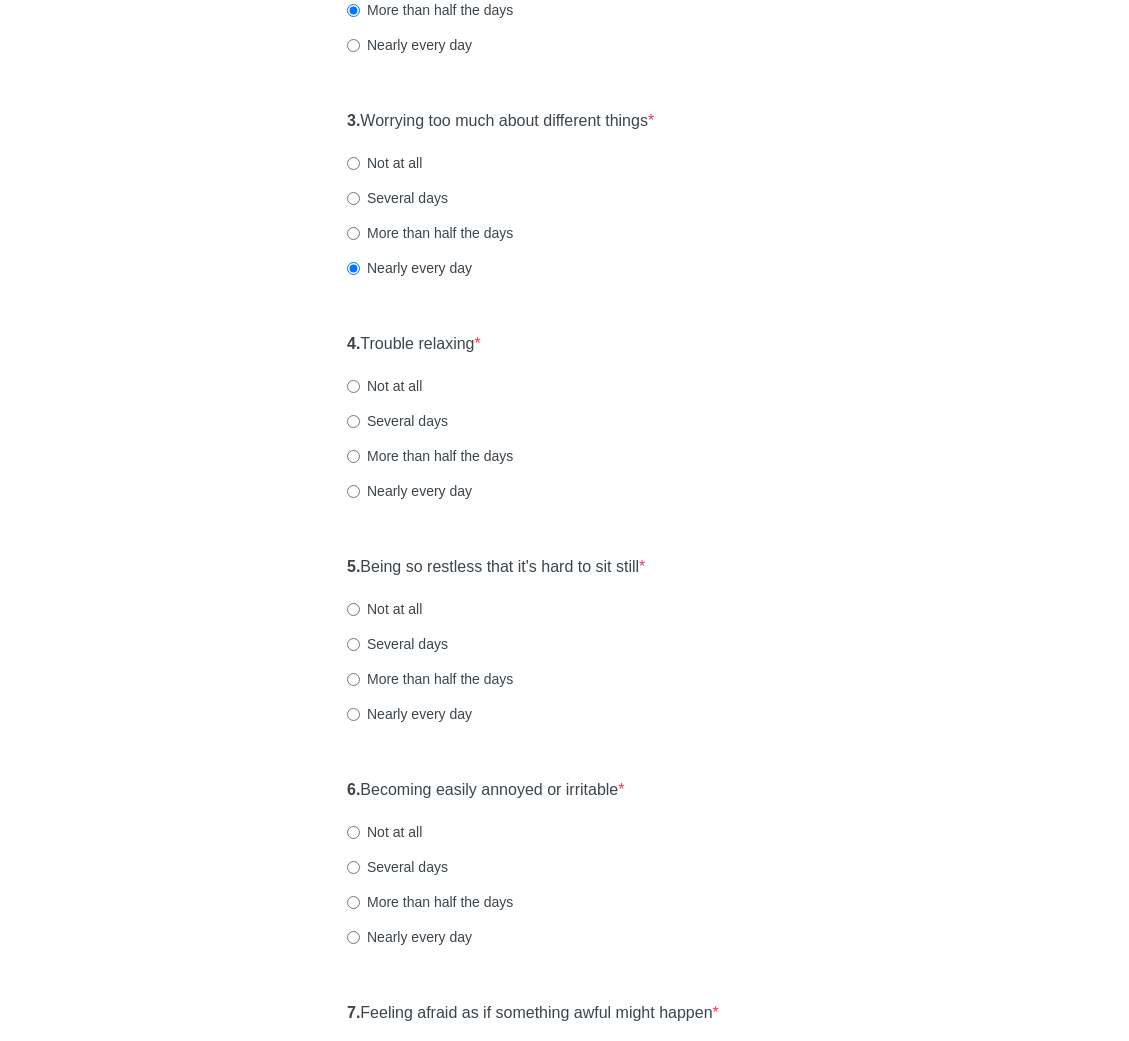 click on "Not at all" at bounding box center (564, 386) 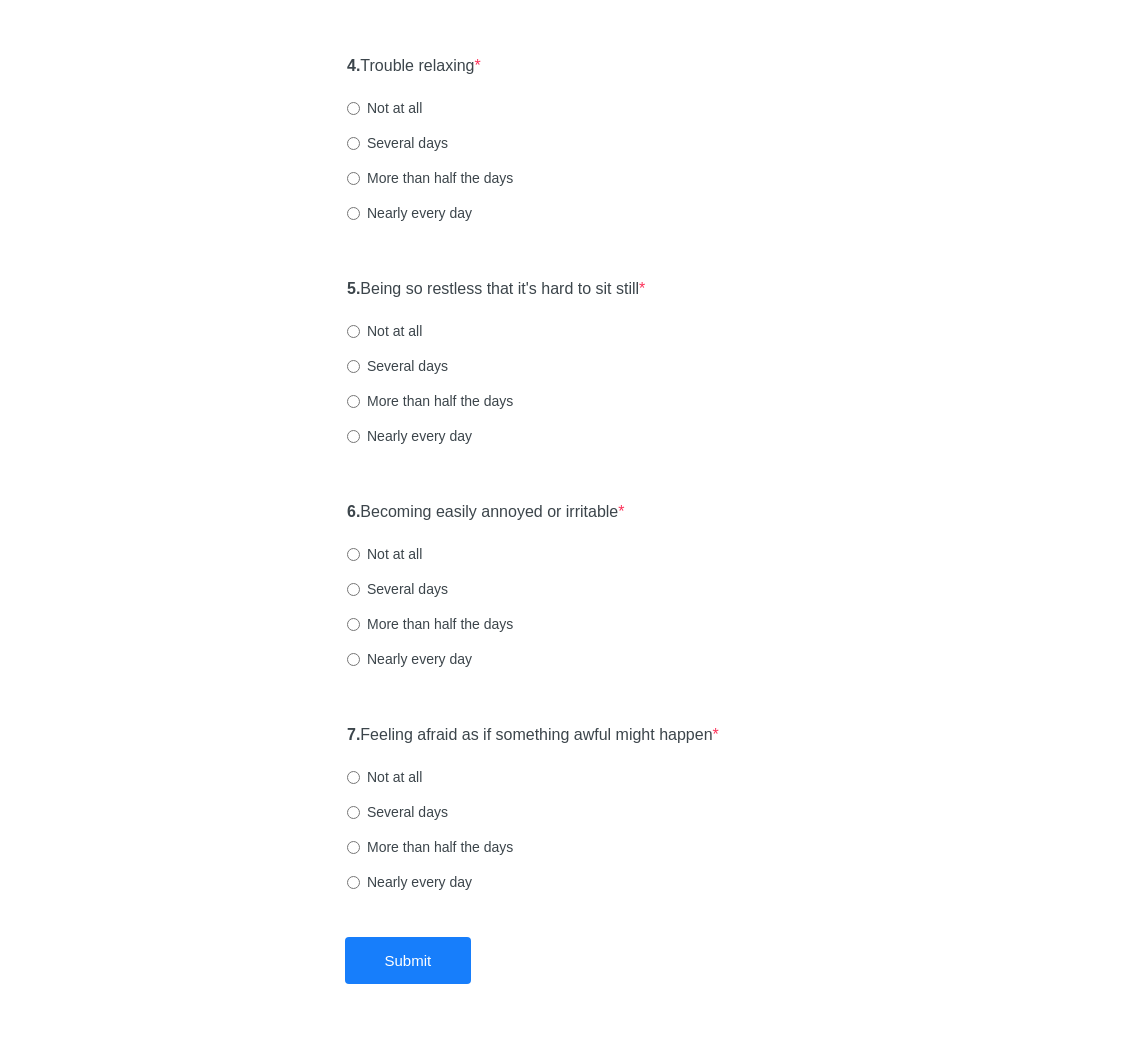 scroll, scrollTop: 901, scrollLeft: 0, axis: vertical 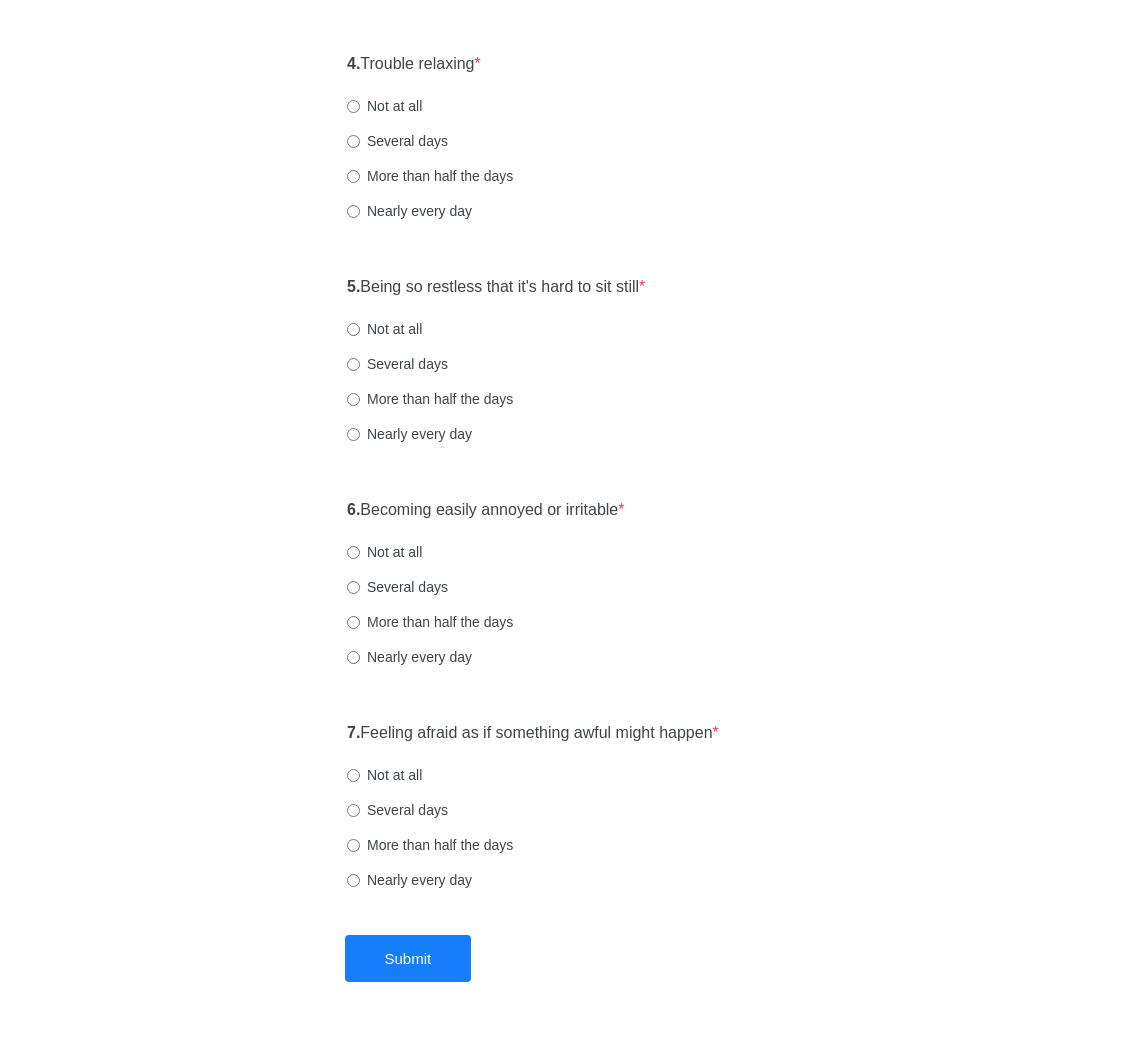 click on "Several days" at bounding box center [397, 141] 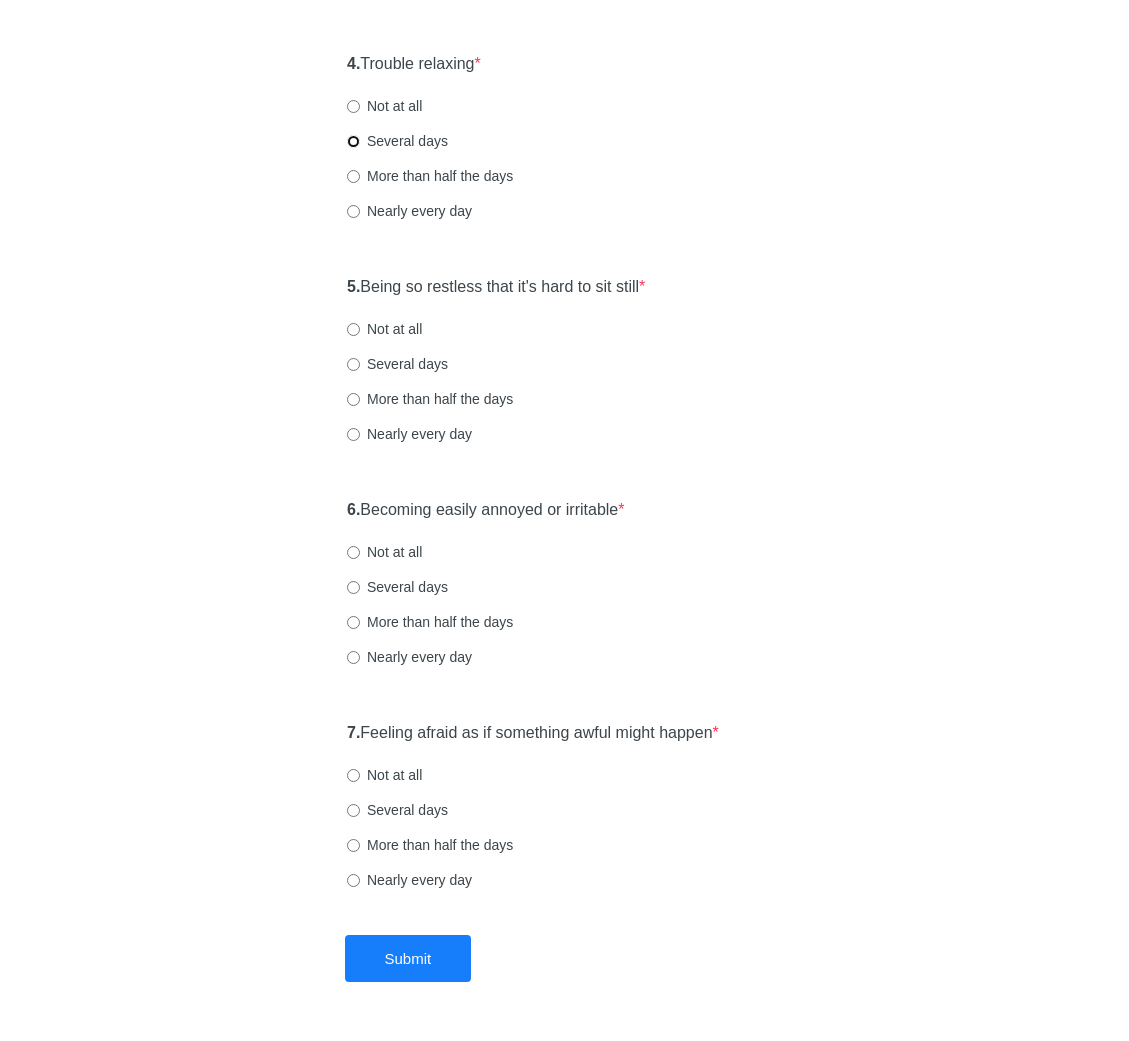 radio on "true" 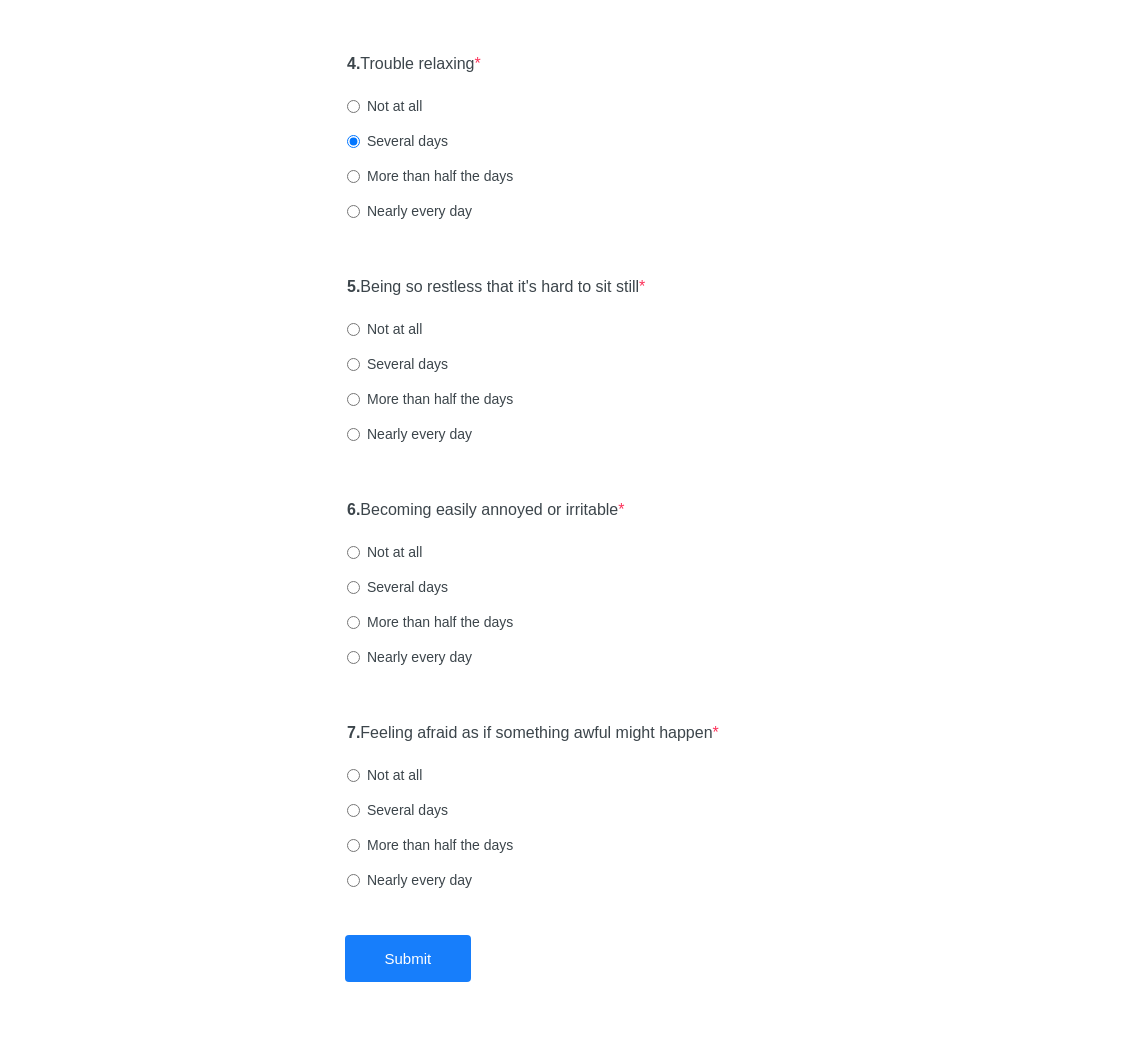 click on "5.  Being so restless that it's hard to sit still  *" at bounding box center (496, 287) 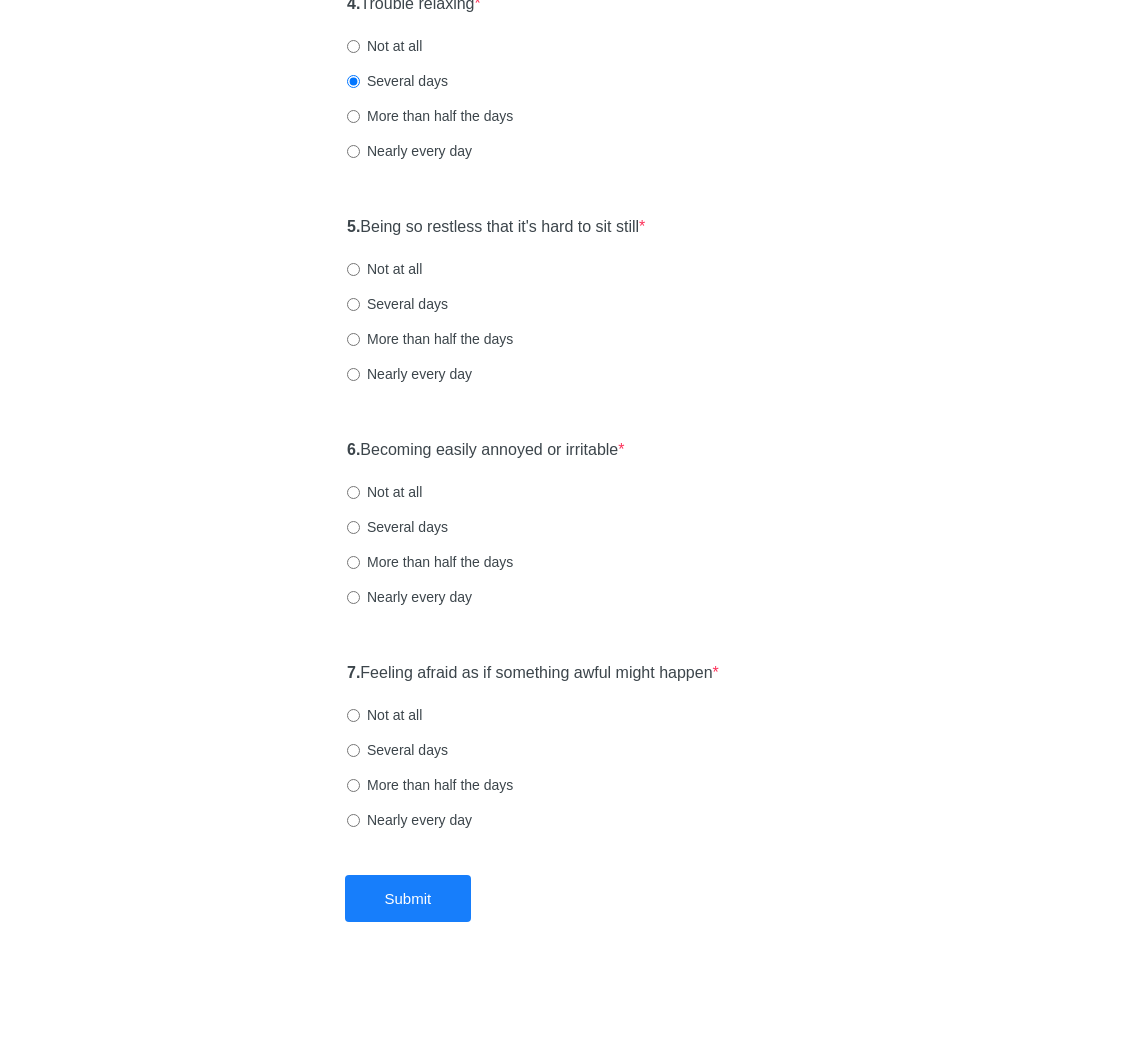 scroll, scrollTop: 962, scrollLeft: 0, axis: vertical 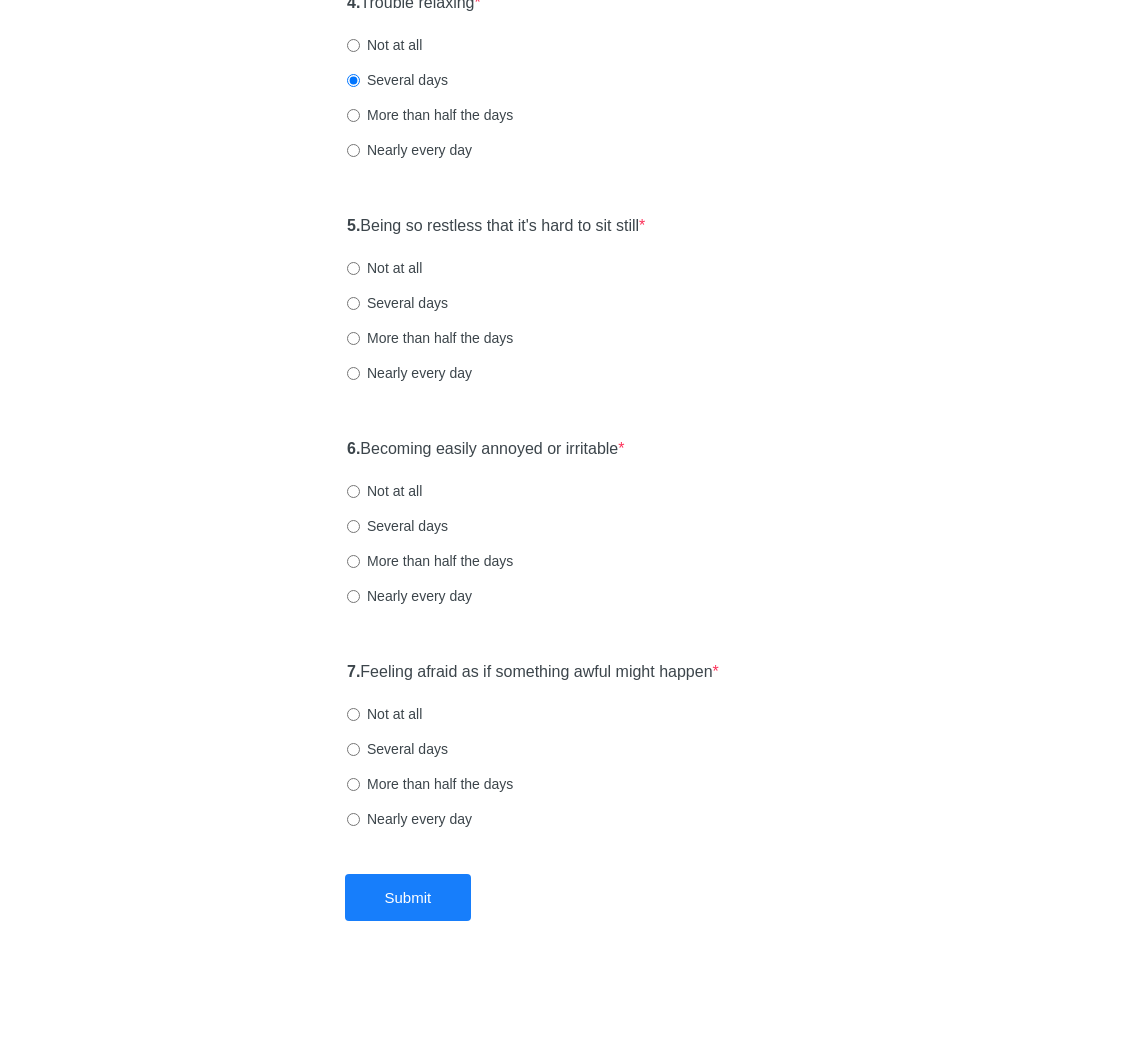 click on "Several days" at bounding box center (397, 303) 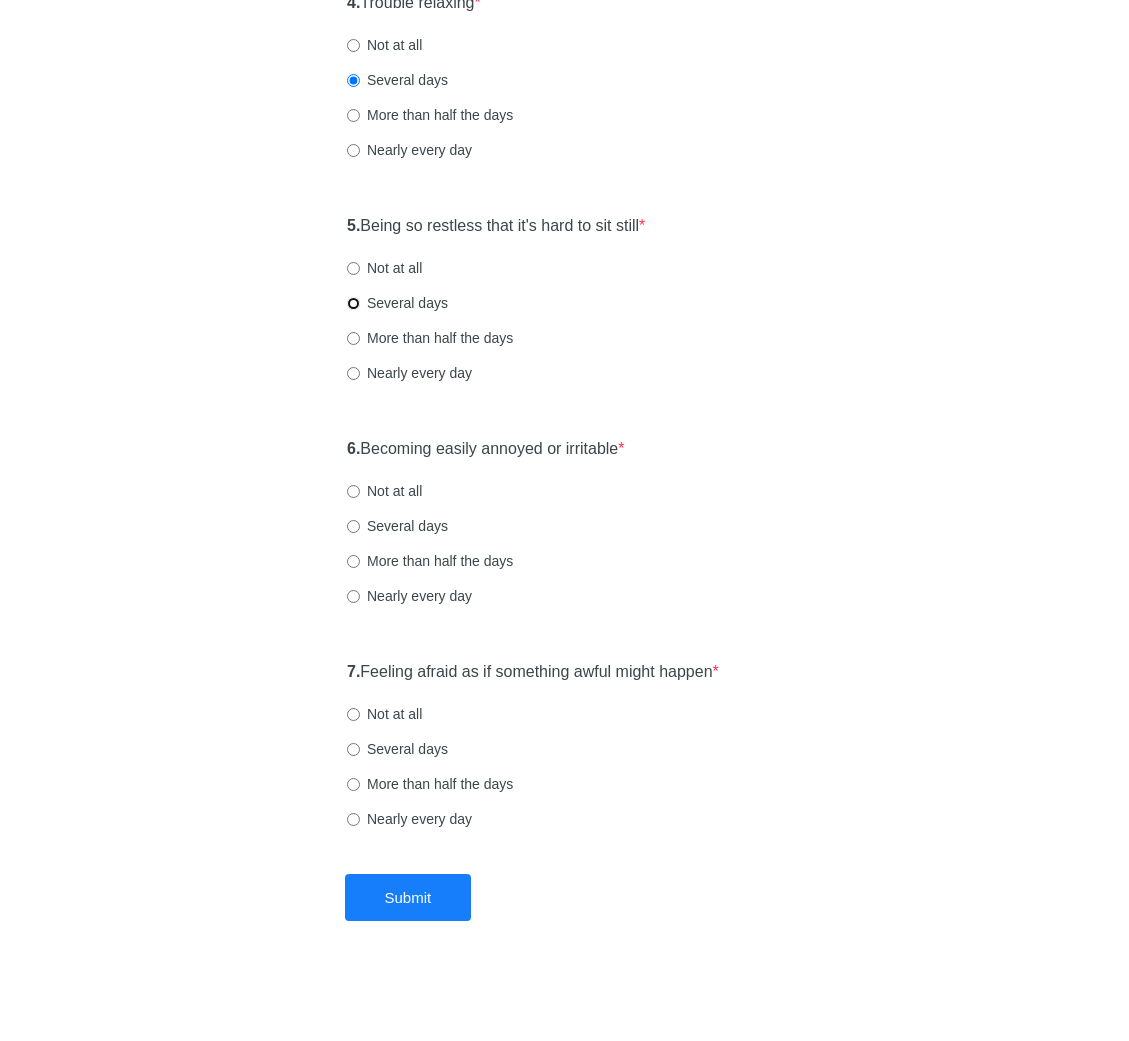radio on "true" 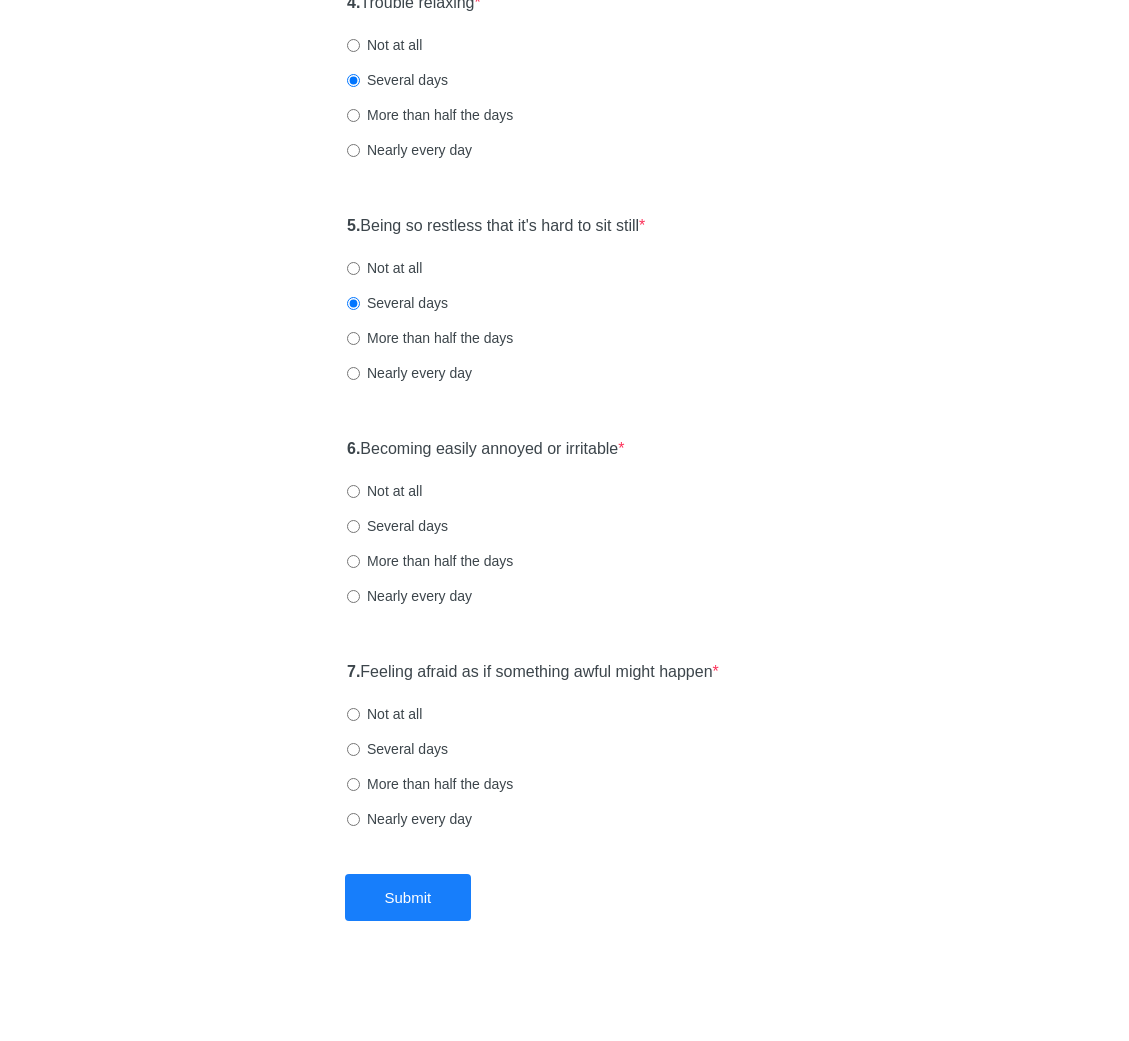 click on "6.  Becoming easily annoyed or irritable  *" at bounding box center [486, 449] 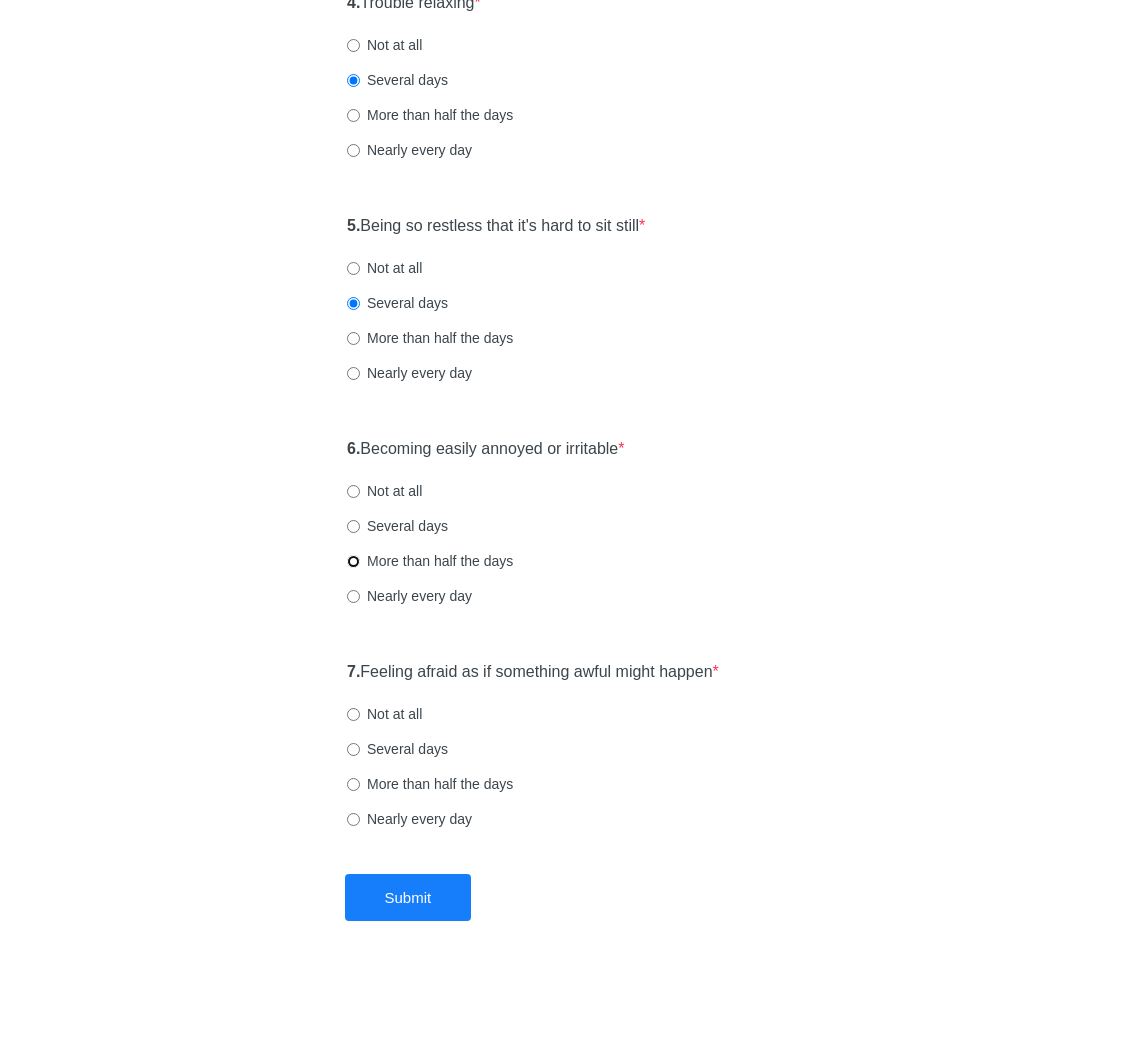radio on "true" 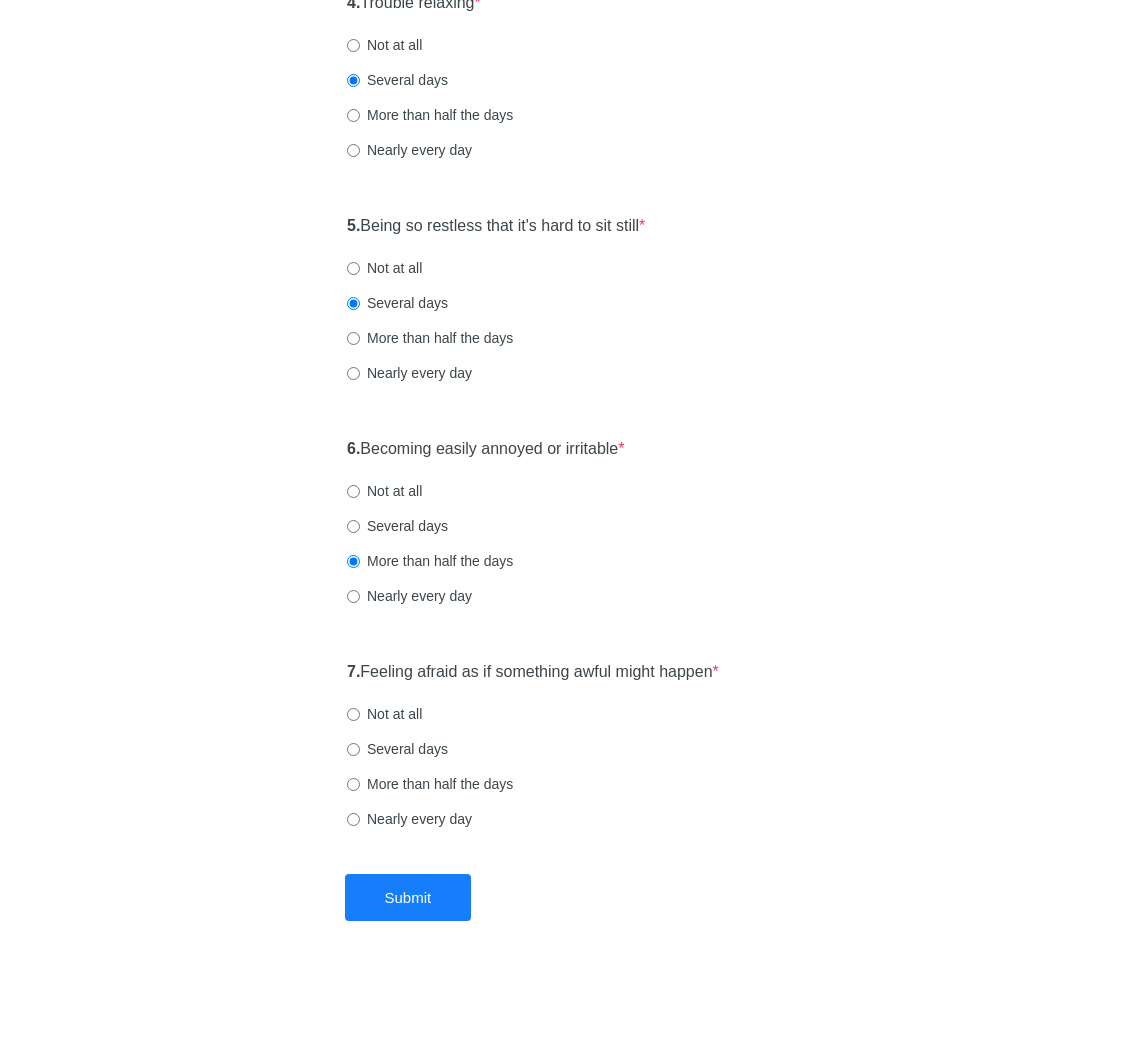drag, startPoint x: 406, startPoint y: 751, endPoint x: 416, endPoint y: 775, distance: 26 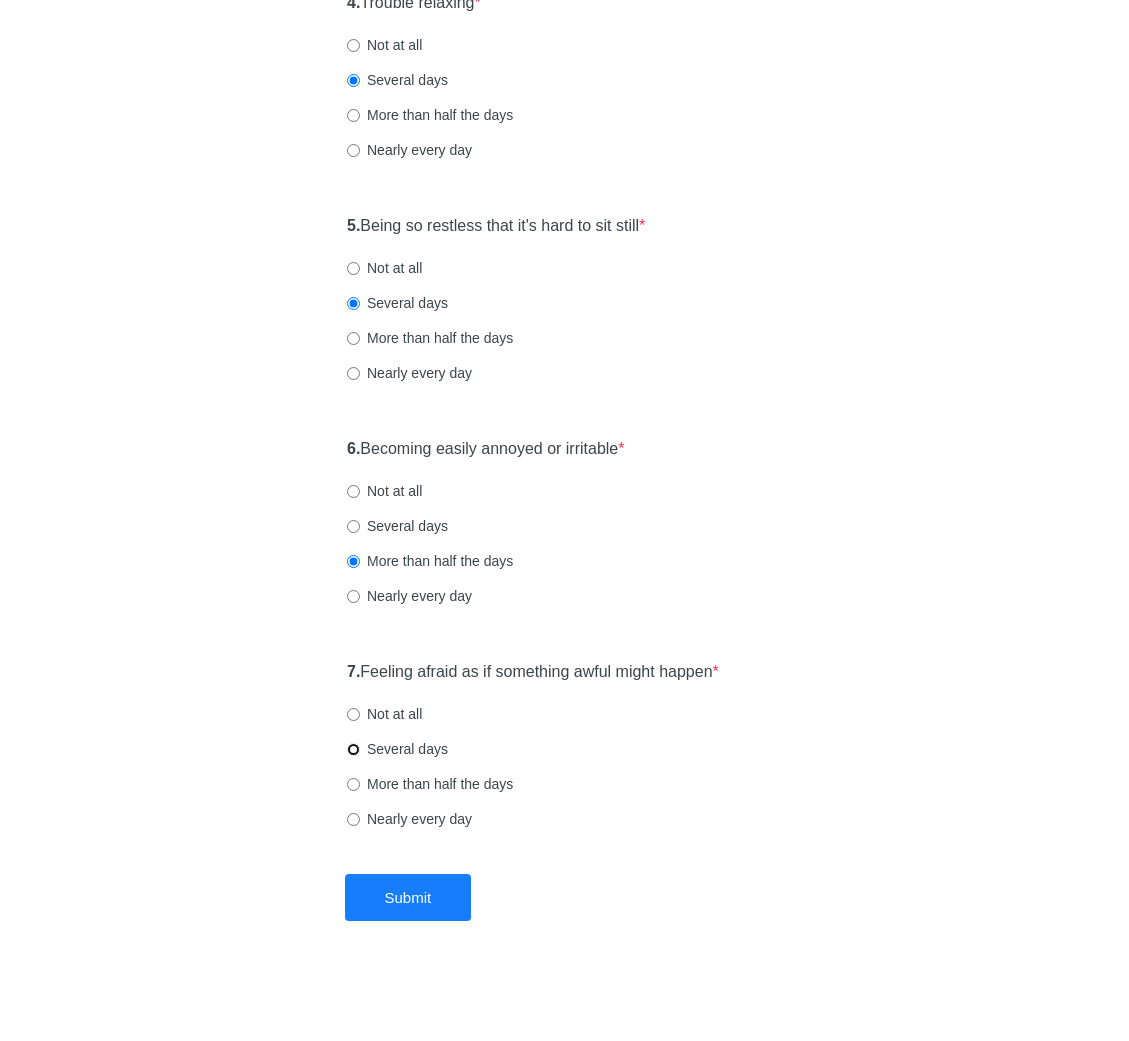 click on "Several days" at bounding box center [353, 749] 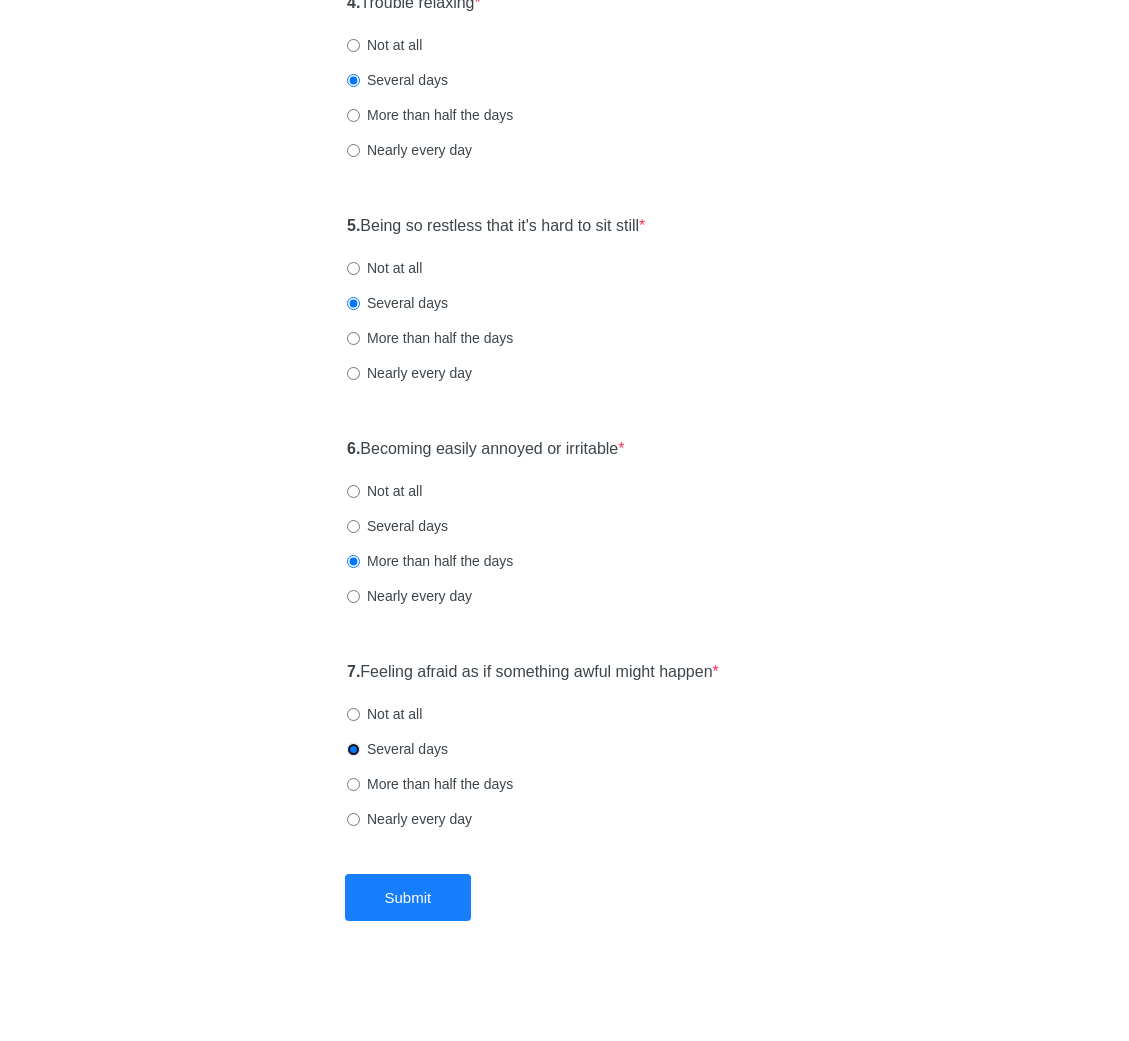 scroll, scrollTop: 958, scrollLeft: 0, axis: vertical 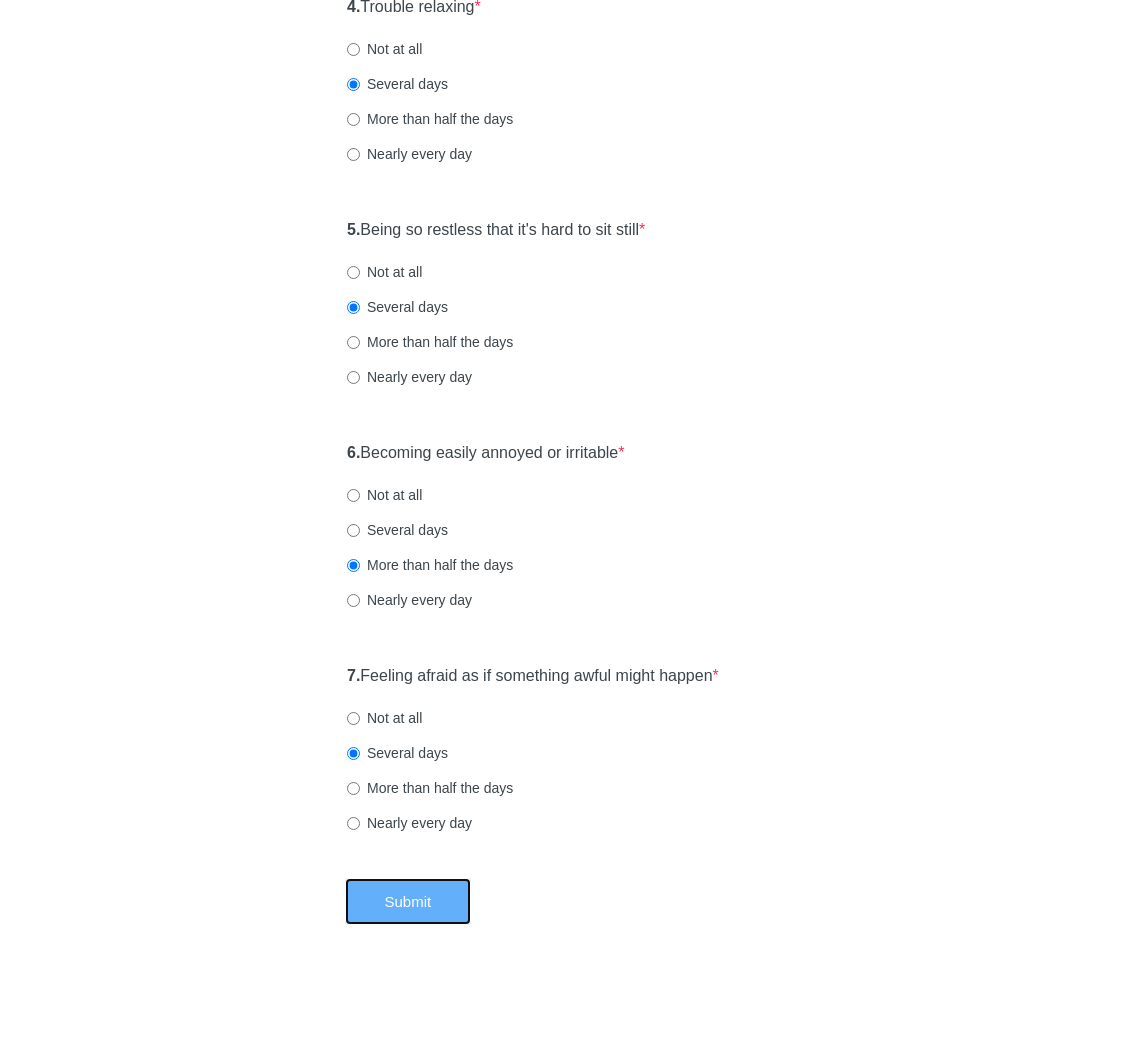 click on "Submit" at bounding box center [408, 901] 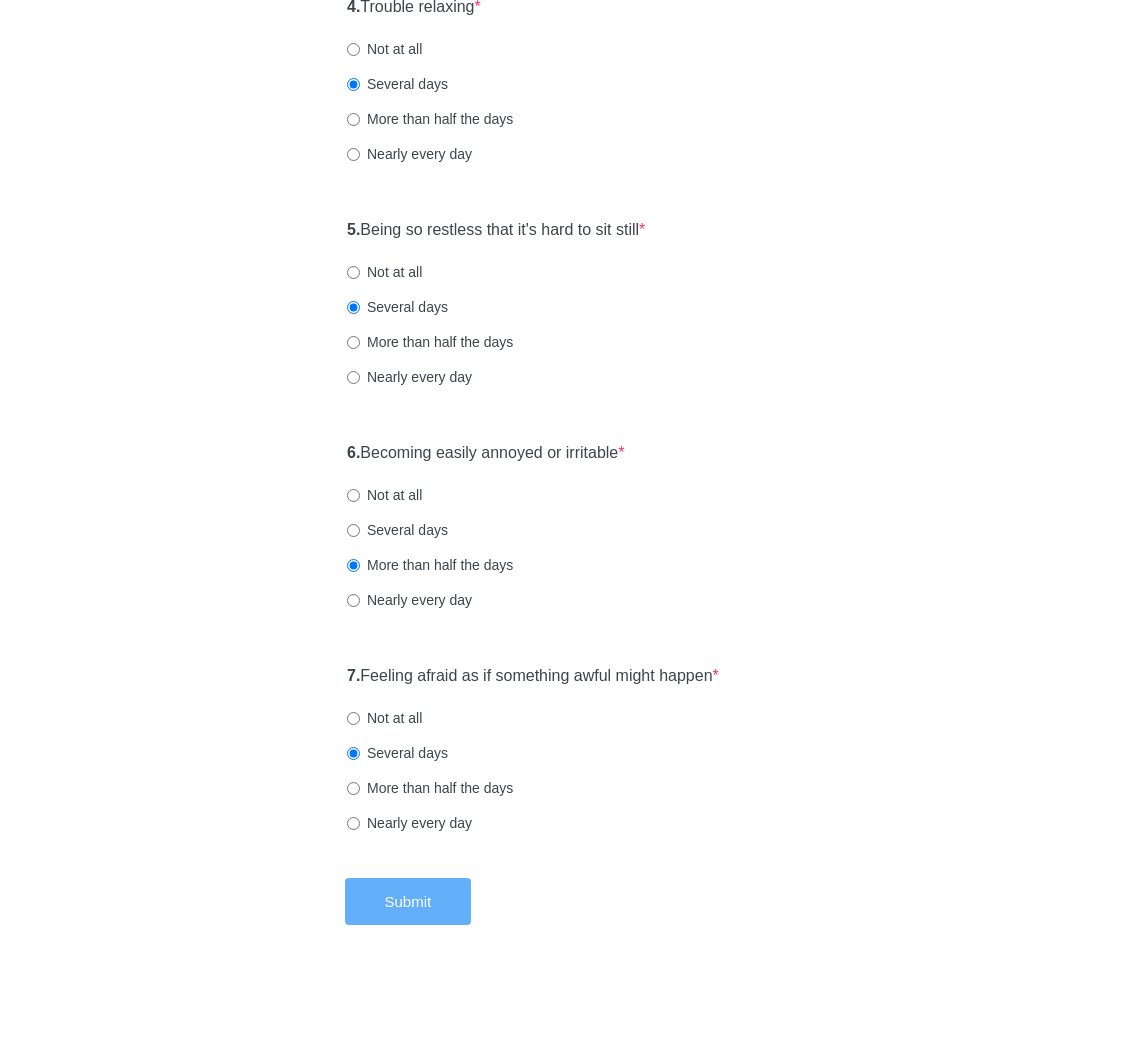 scroll, scrollTop: 0, scrollLeft: 0, axis: both 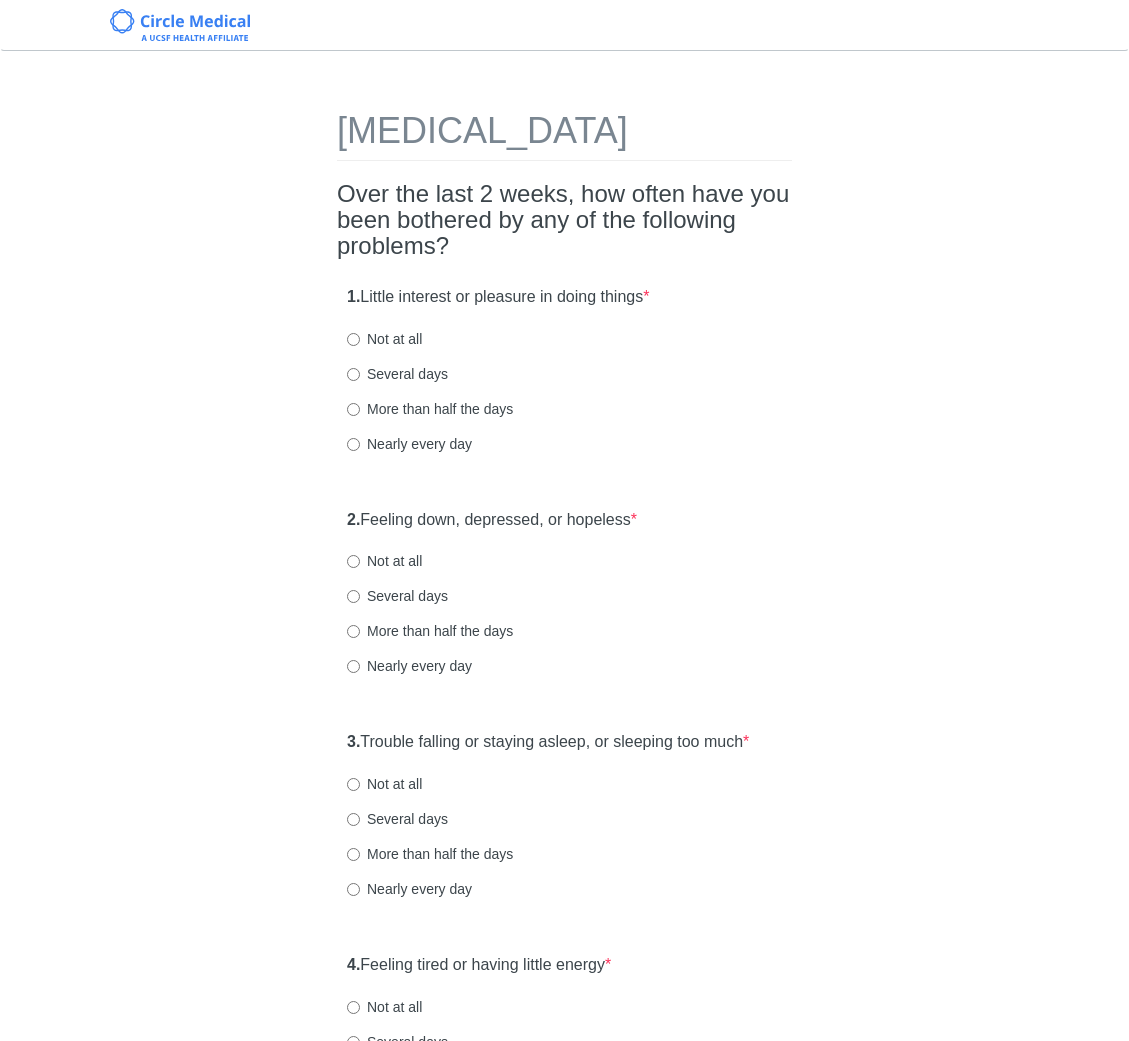 click on "Several days" at bounding box center [397, 596] 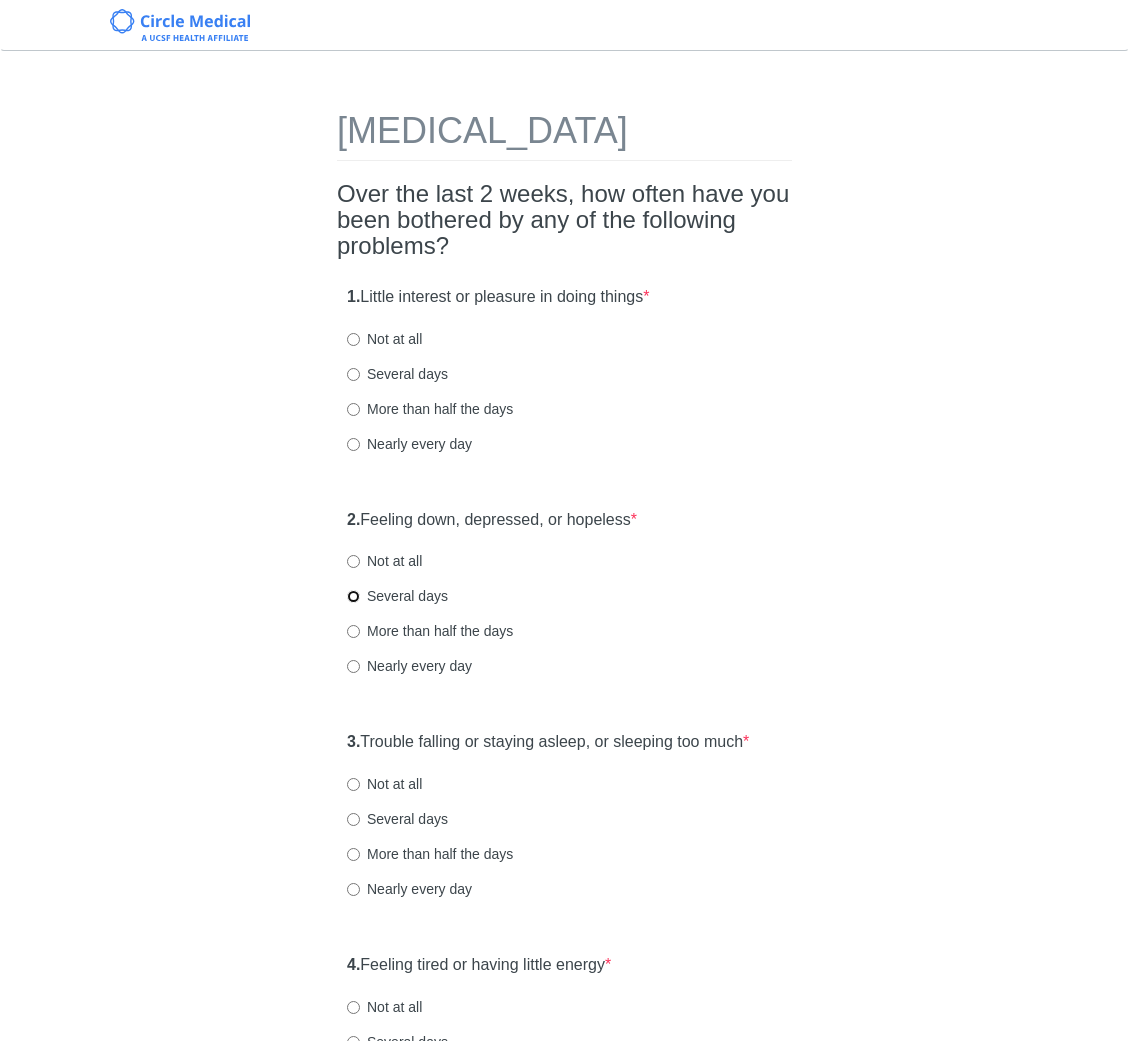 radio on "true" 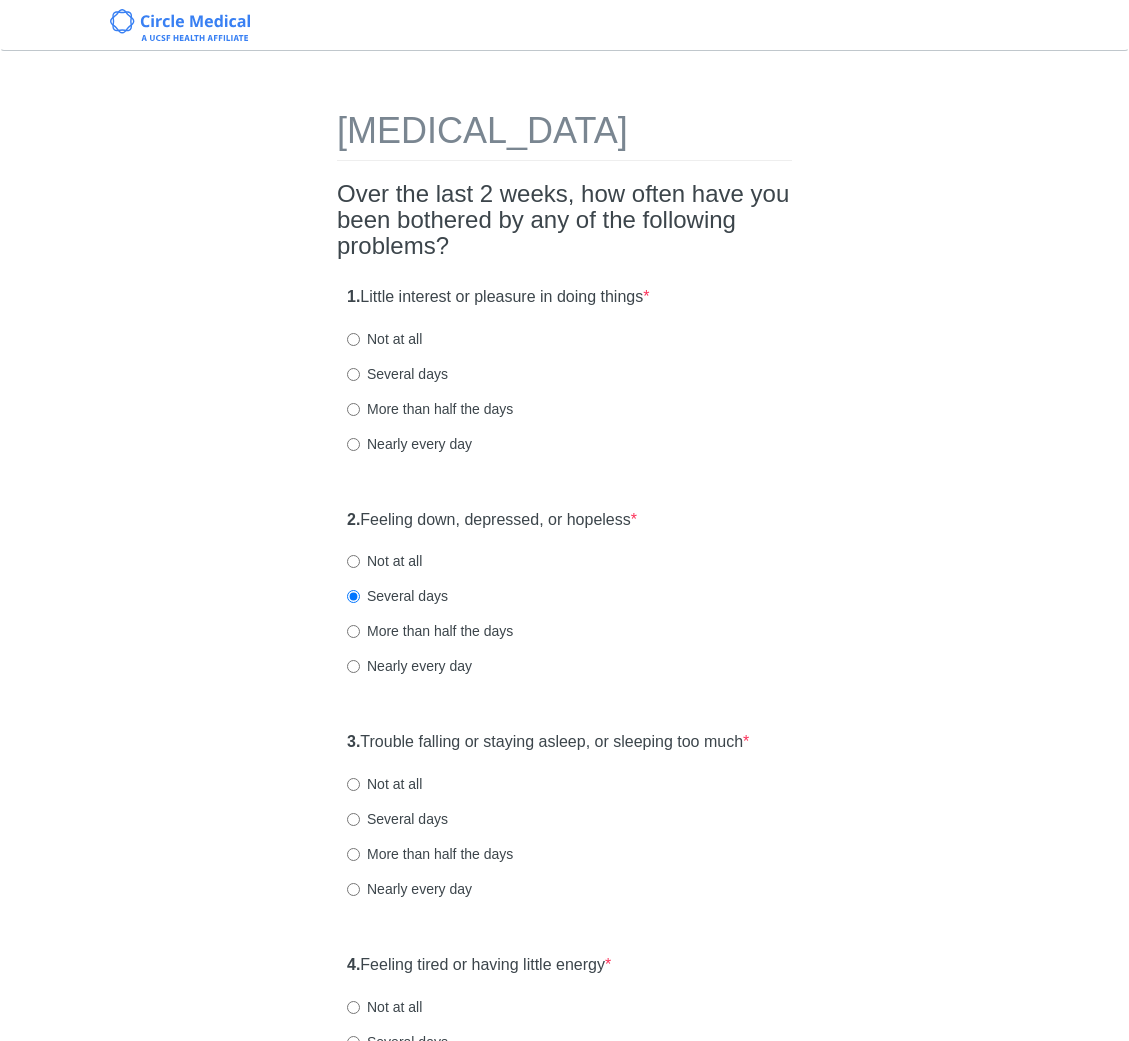 click on "1.  Little interest or pleasure in doing things  *" at bounding box center [498, 297] 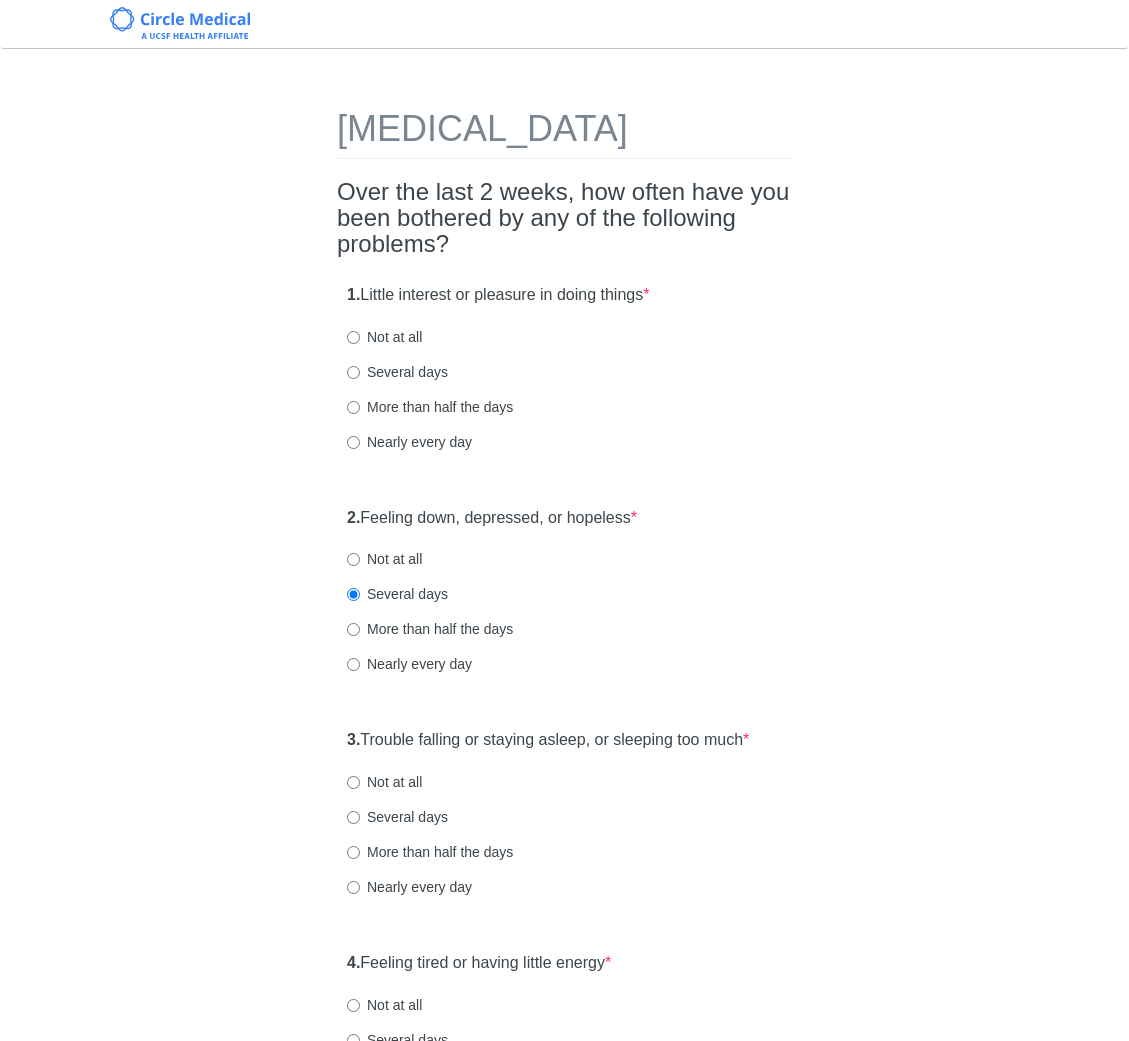 click on "Several days" at bounding box center [397, 372] 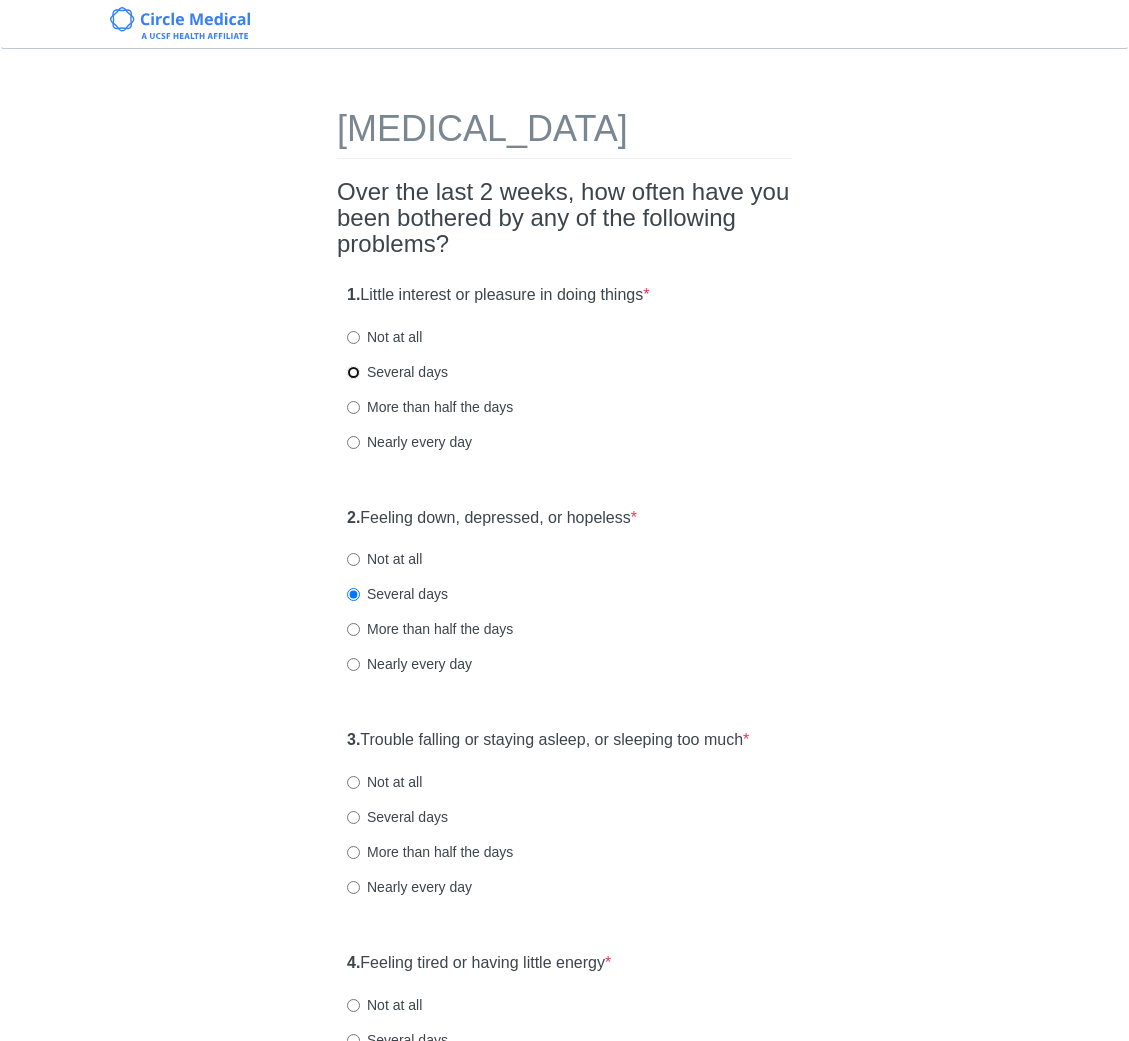 click on "Several days" at bounding box center (353, 372) 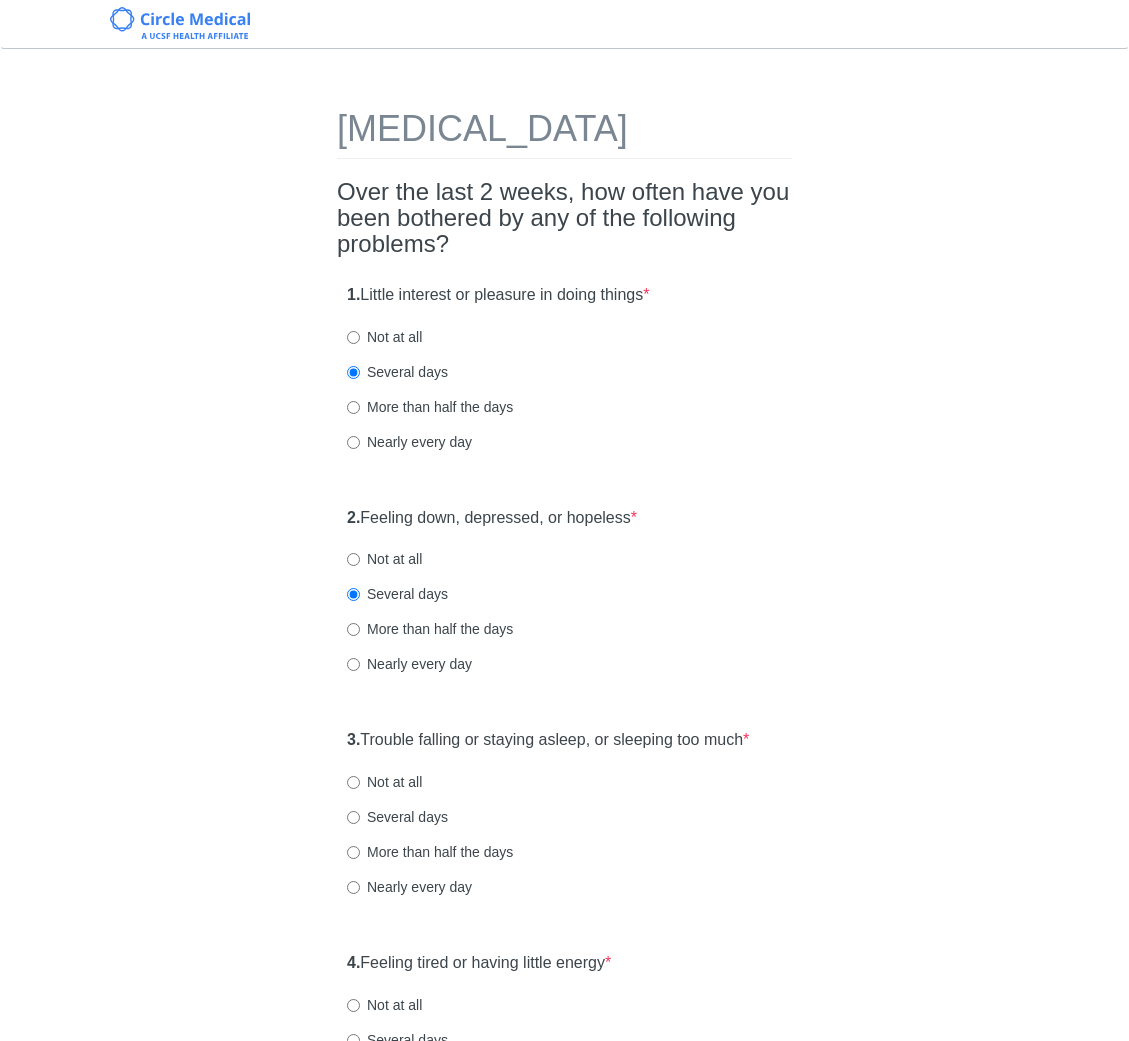 click on "1.  Little interest or pleasure in doing things  * Not at all Several days More than half the days Nearly every day" at bounding box center (564, 378) 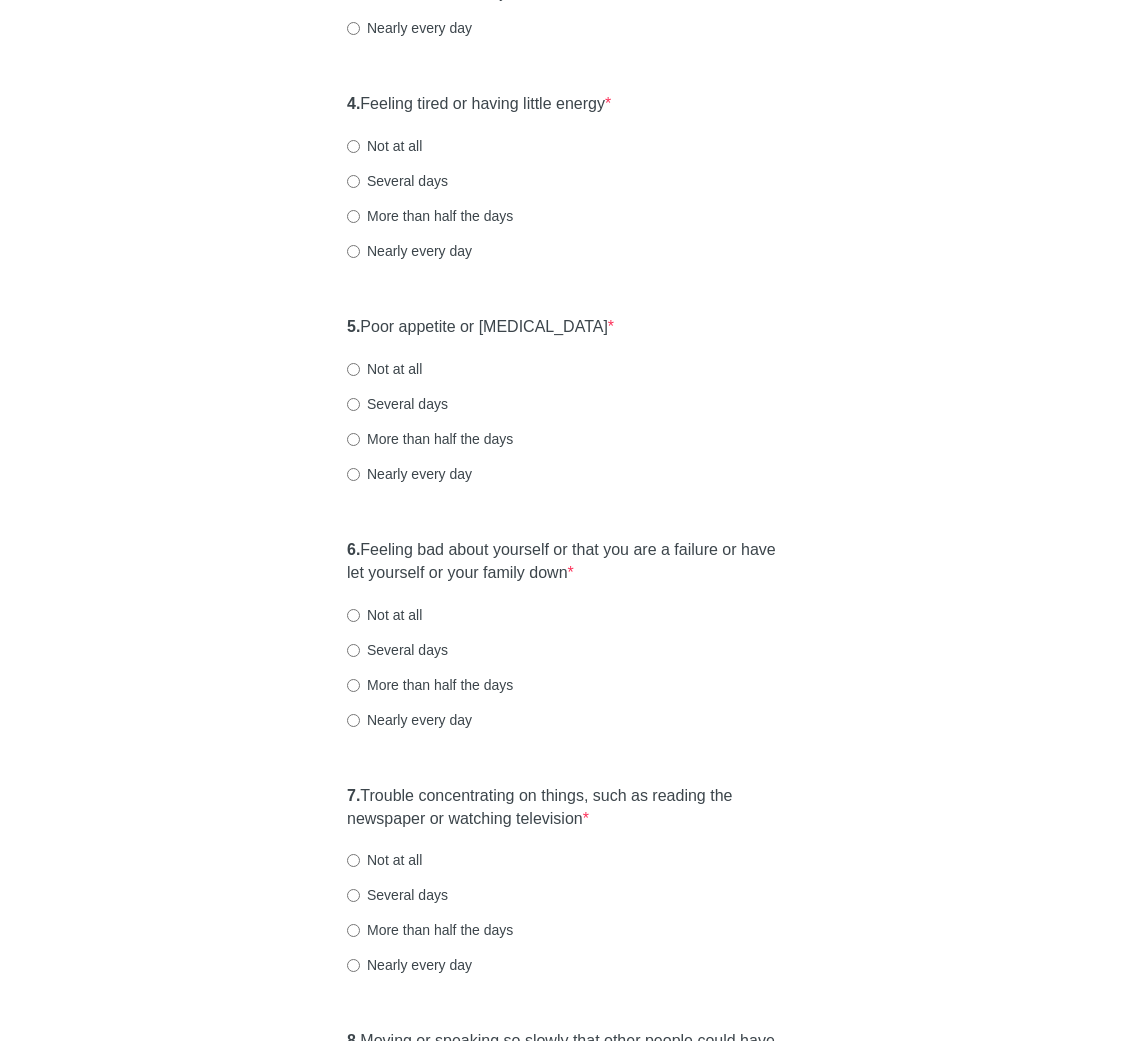 scroll, scrollTop: 882, scrollLeft: 0, axis: vertical 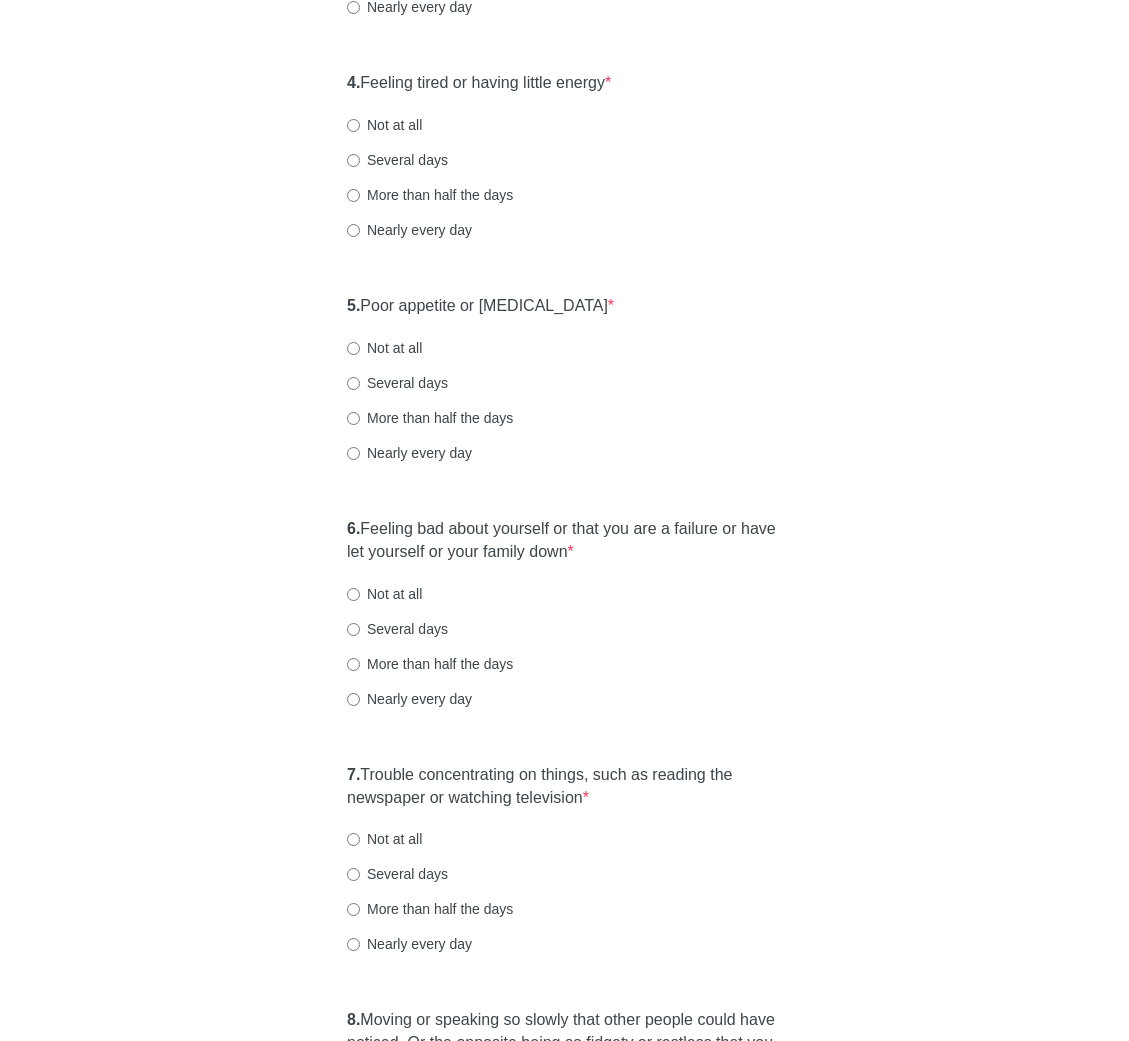 click on "Nearly every day" at bounding box center (564, 230) 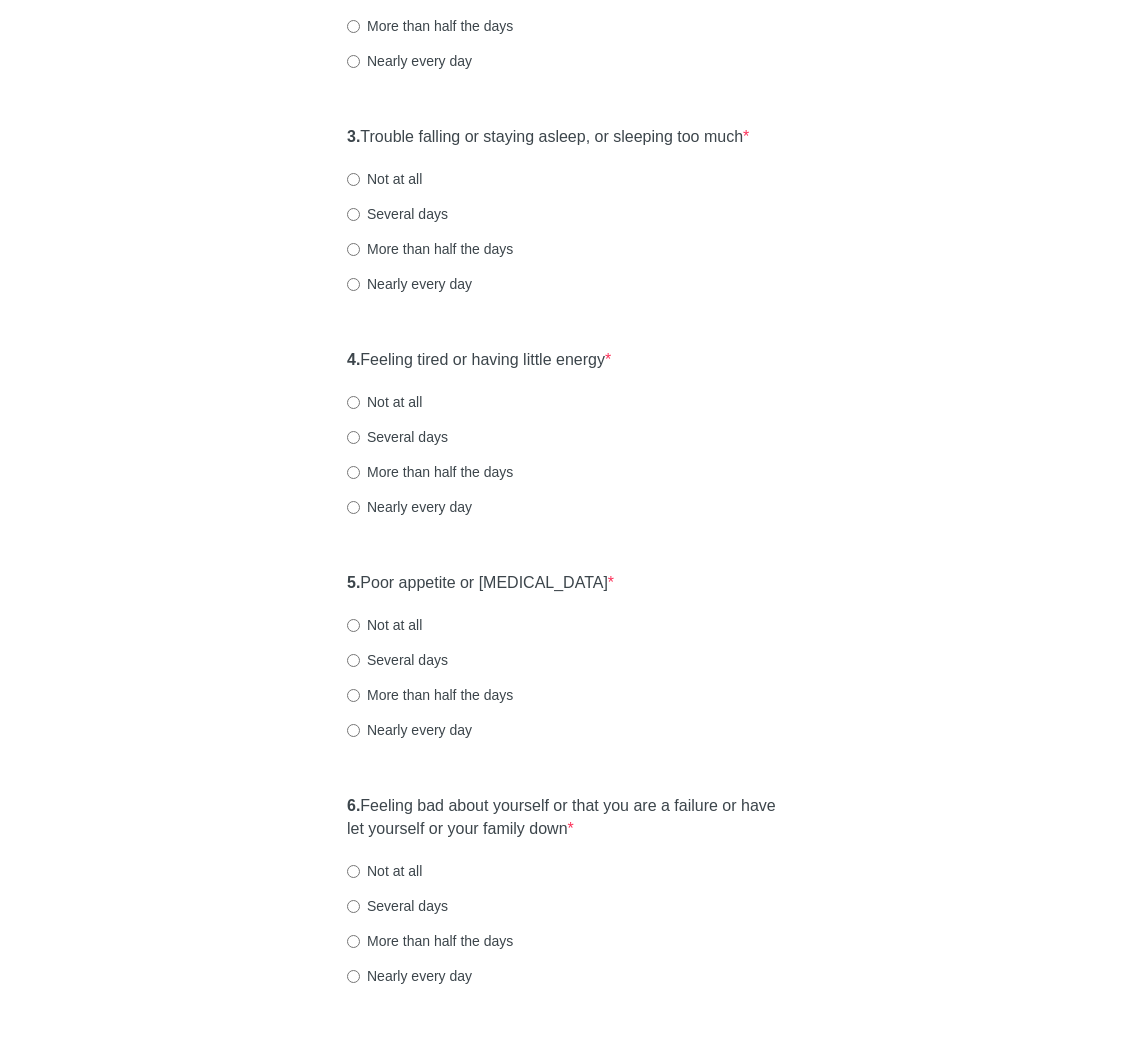 scroll, scrollTop: 602, scrollLeft: 0, axis: vertical 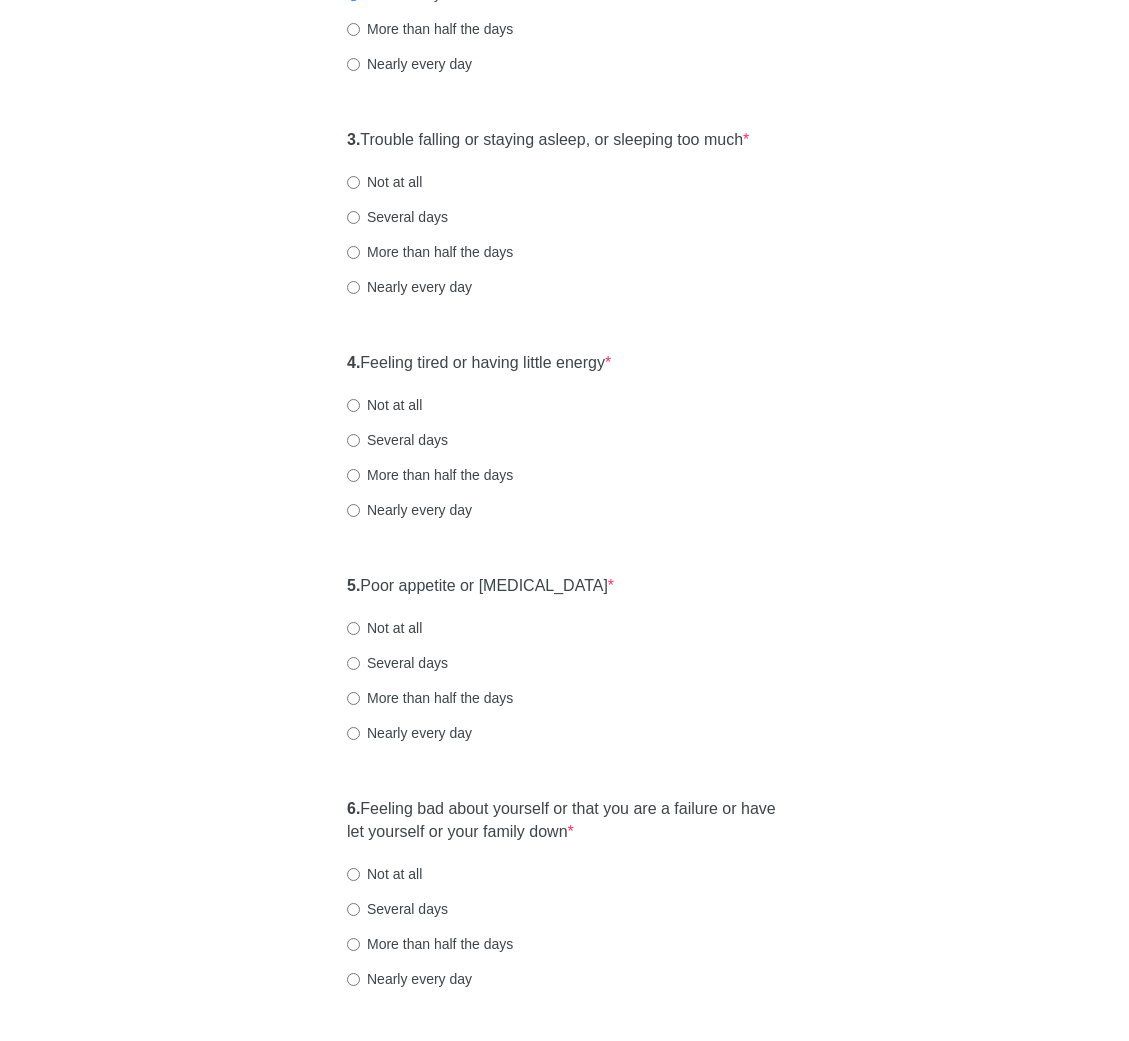 click on "Nearly every day" at bounding box center (409, 287) 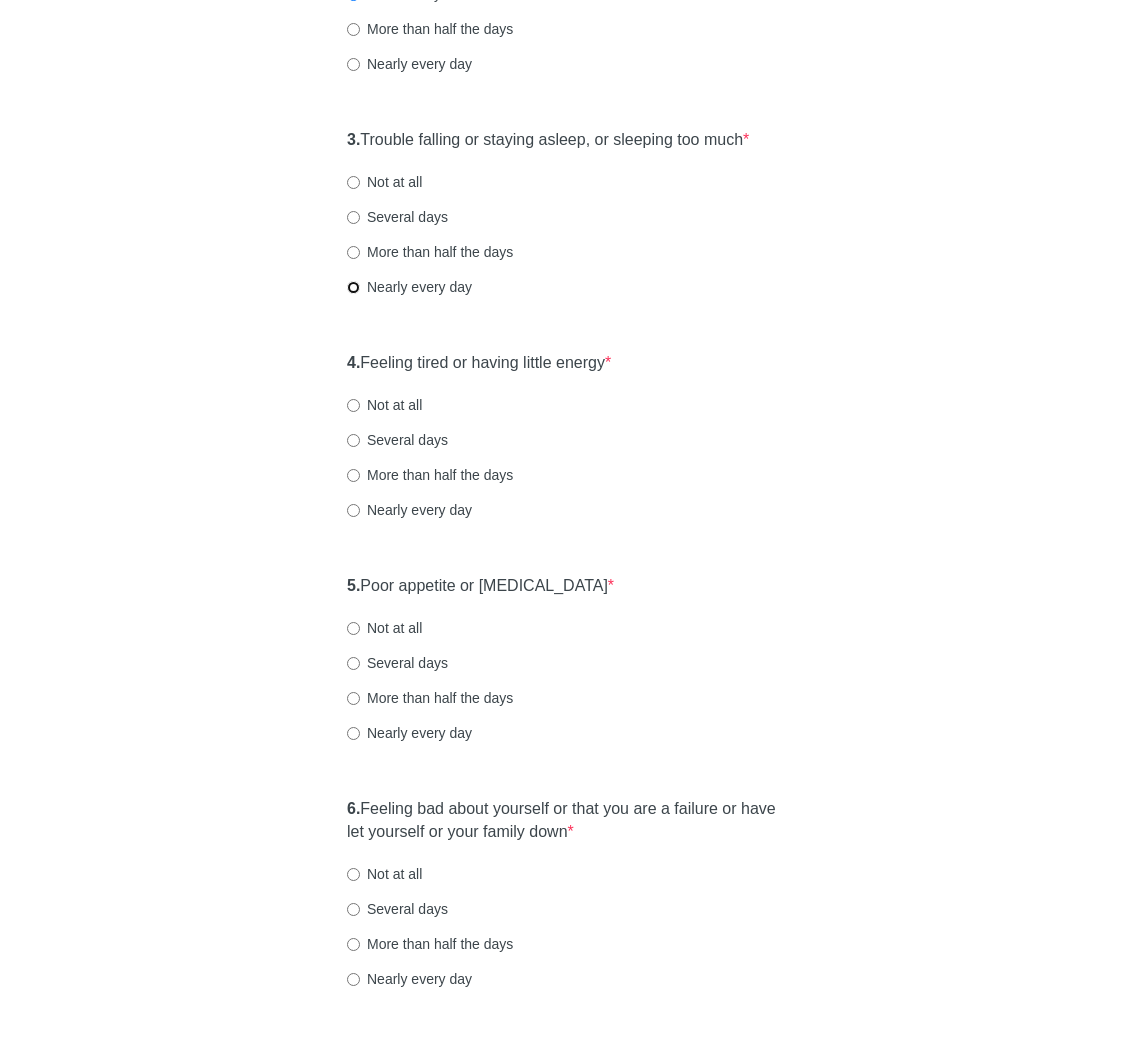 radio on "true" 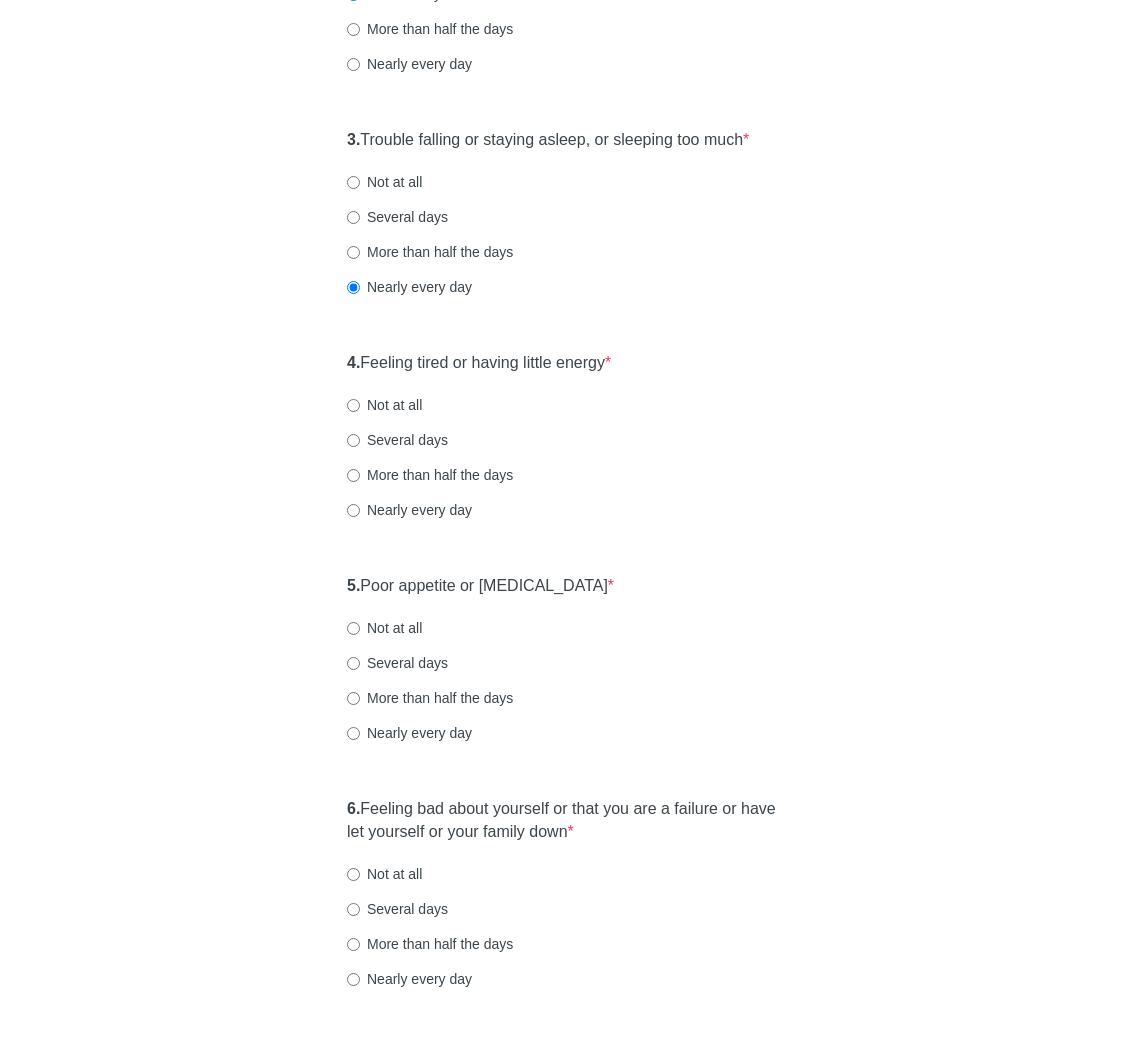 click on "[MEDICAL_DATA] Over the last 2 weeks, how often have you been bothered by any of the following problems? 1.  Little interest or pleasure in doing things  * Not at all Several days More than half the days Nearly every day 2.  Feeling down, depressed, or hopeless  * Not at all Several days More than half the days Nearly every day 3.  Trouble falling or staying asleep, or sleeping too much  * Not at all Several days More than half the days Nearly every day 4.  Feeling tired or having little energy  * Not at all Several days More than half the days Nearly every day 5.  Poor appetite or [MEDICAL_DATA]  * Not at all Several days More than half the days Nearly every day 6.  Feeling bad about yourself or that you are a failure or have let yourself or your family down  * Not at all Several days More than half the days Nearly every day 7.  Trouble concentrating on things, such as reading the newspaper or watching television  * Not at all Several days More than half the days Nearly every day 8.   * 9.   *" at bounding box center (565, 631) 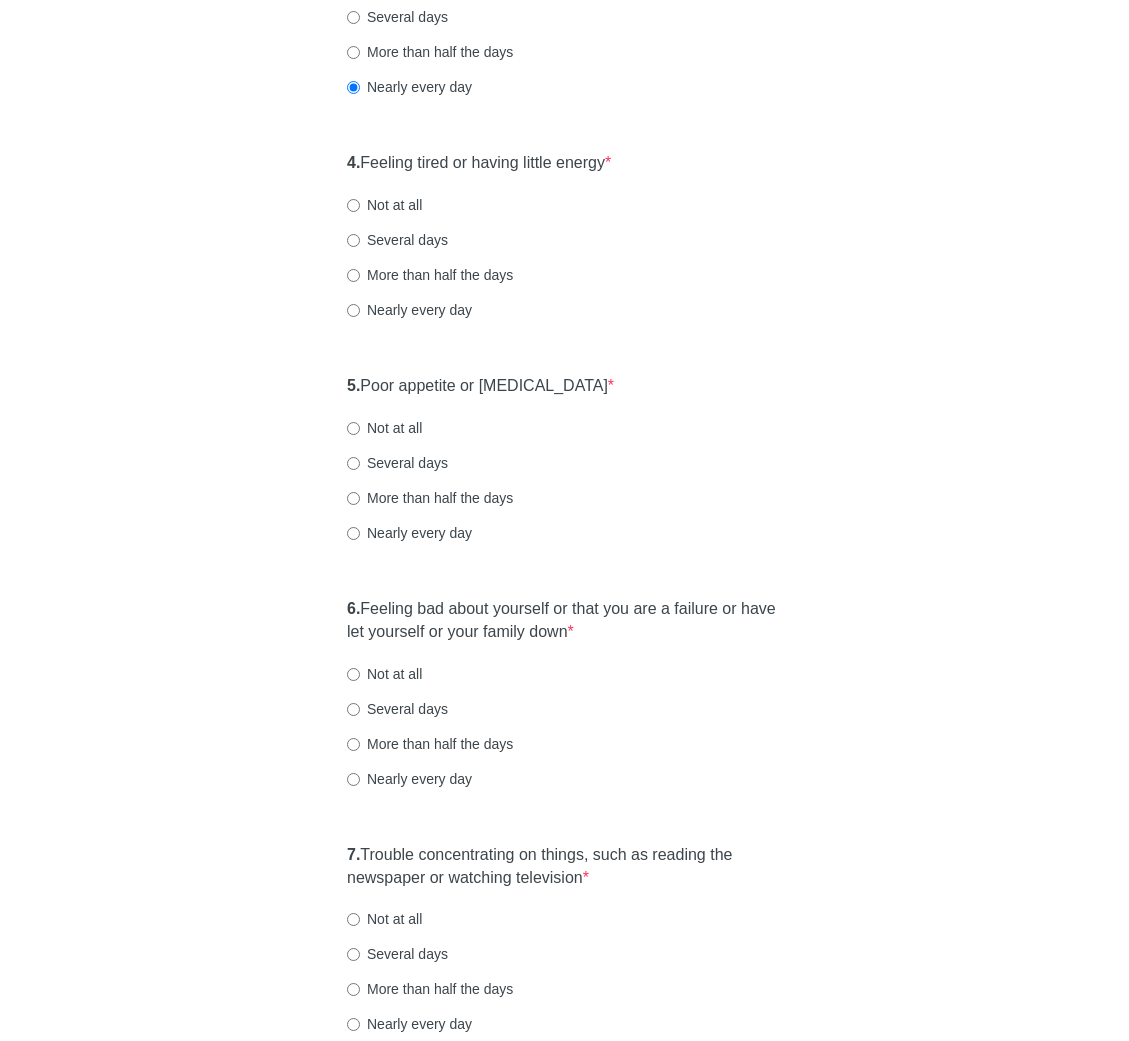 scroll, scrollTop: 842, scrollLeft: 0, axis: vertical 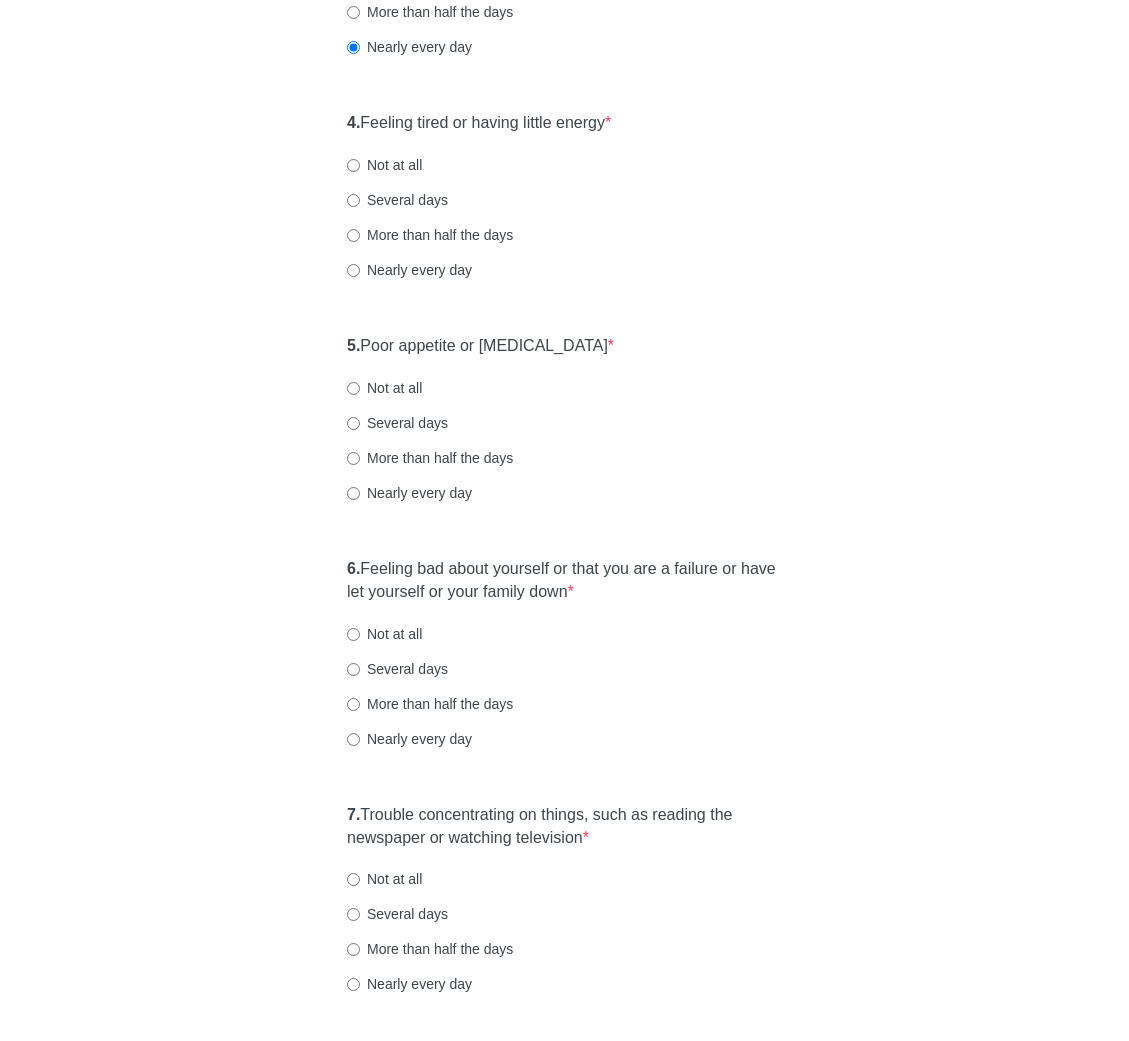 click on "Several days" at bounding box center (397, 200) 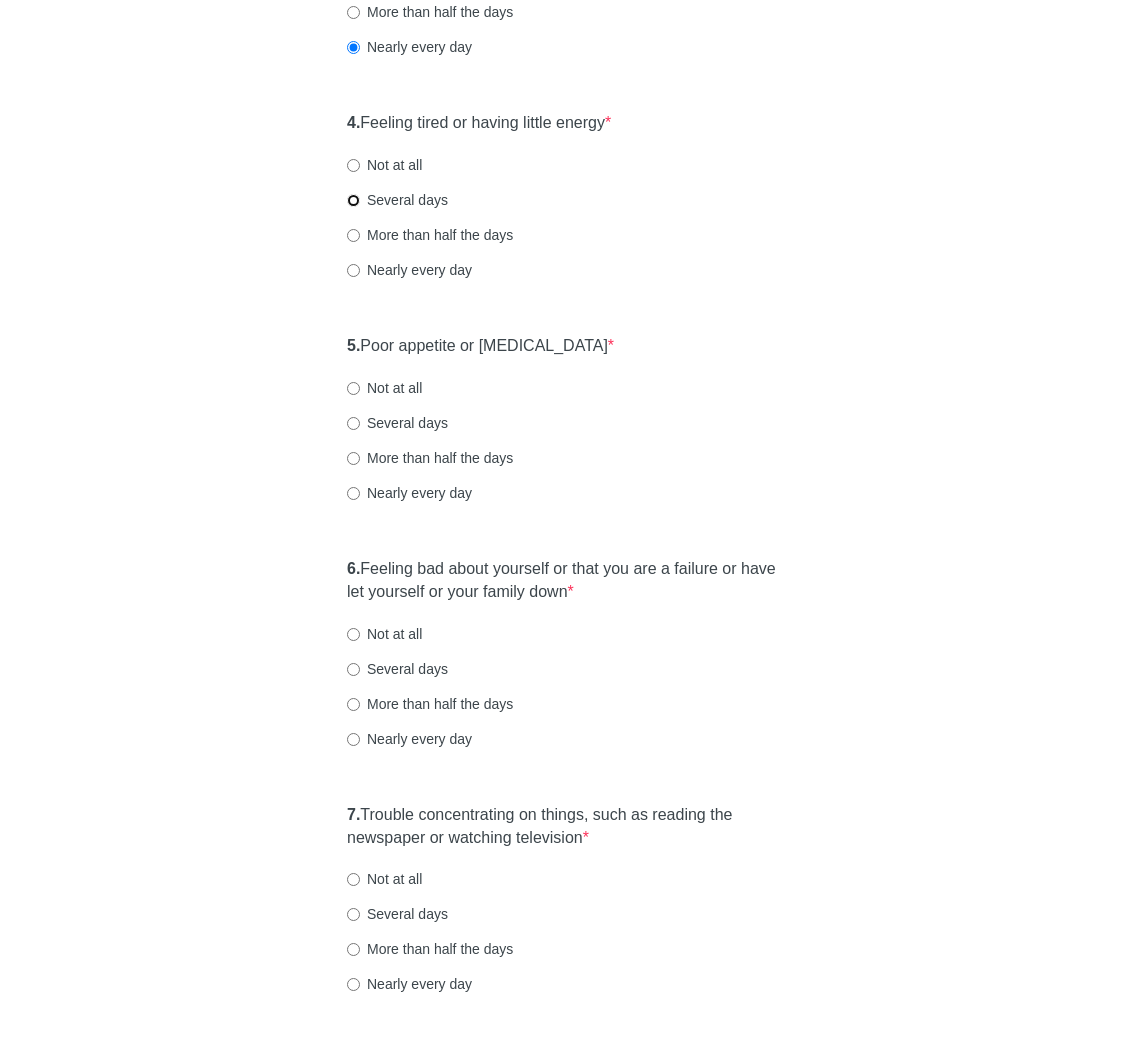 click on "Several days" at bounding box center [353, 200] 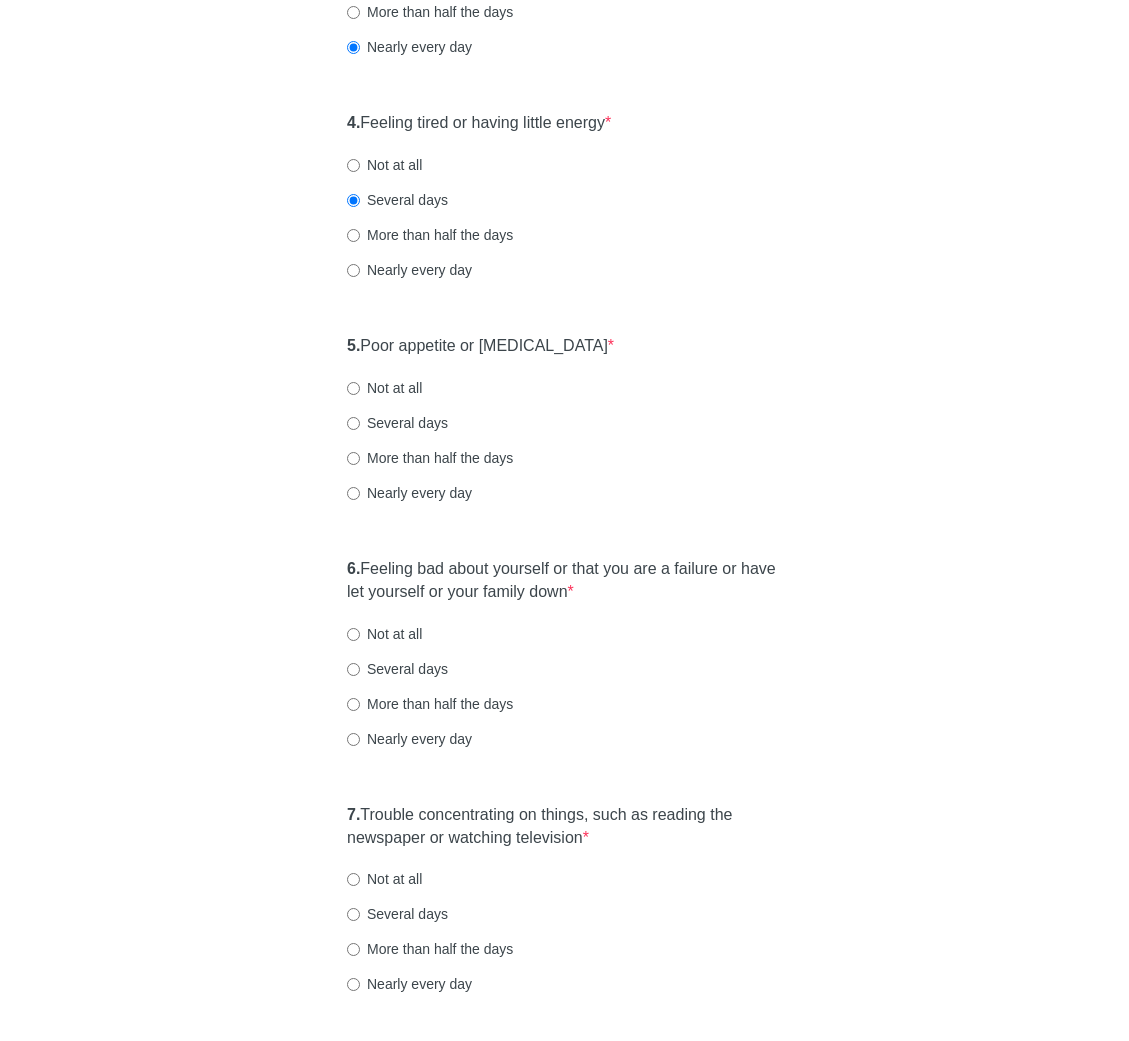 click on "4.  Feeling tired or having little energy  * Not at all Several days More than half the days Nearly every day" at bounding box center (564, 206) 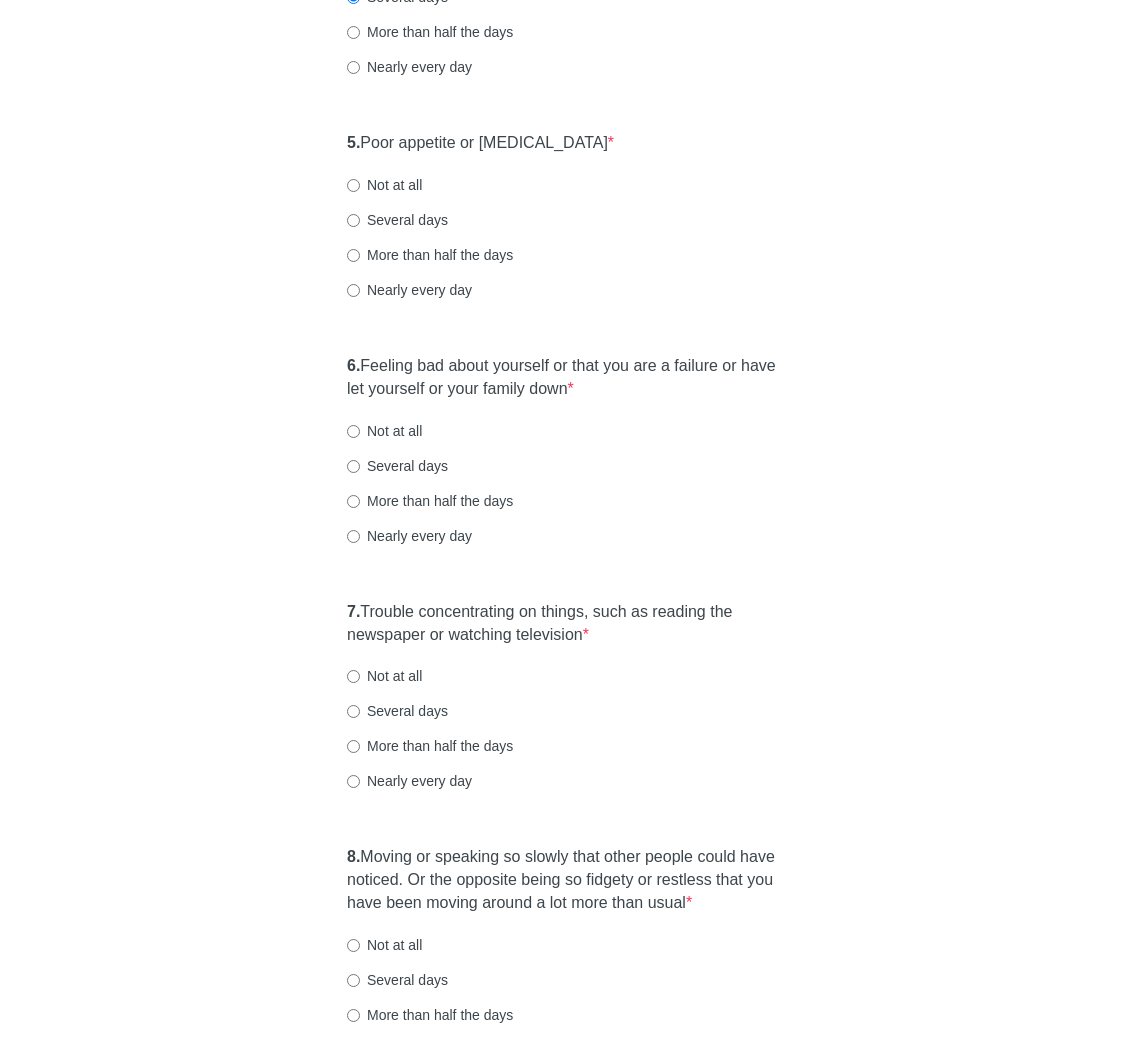 scroll, scrollTop: 1082, scrollLeft: 0, axis: vertical 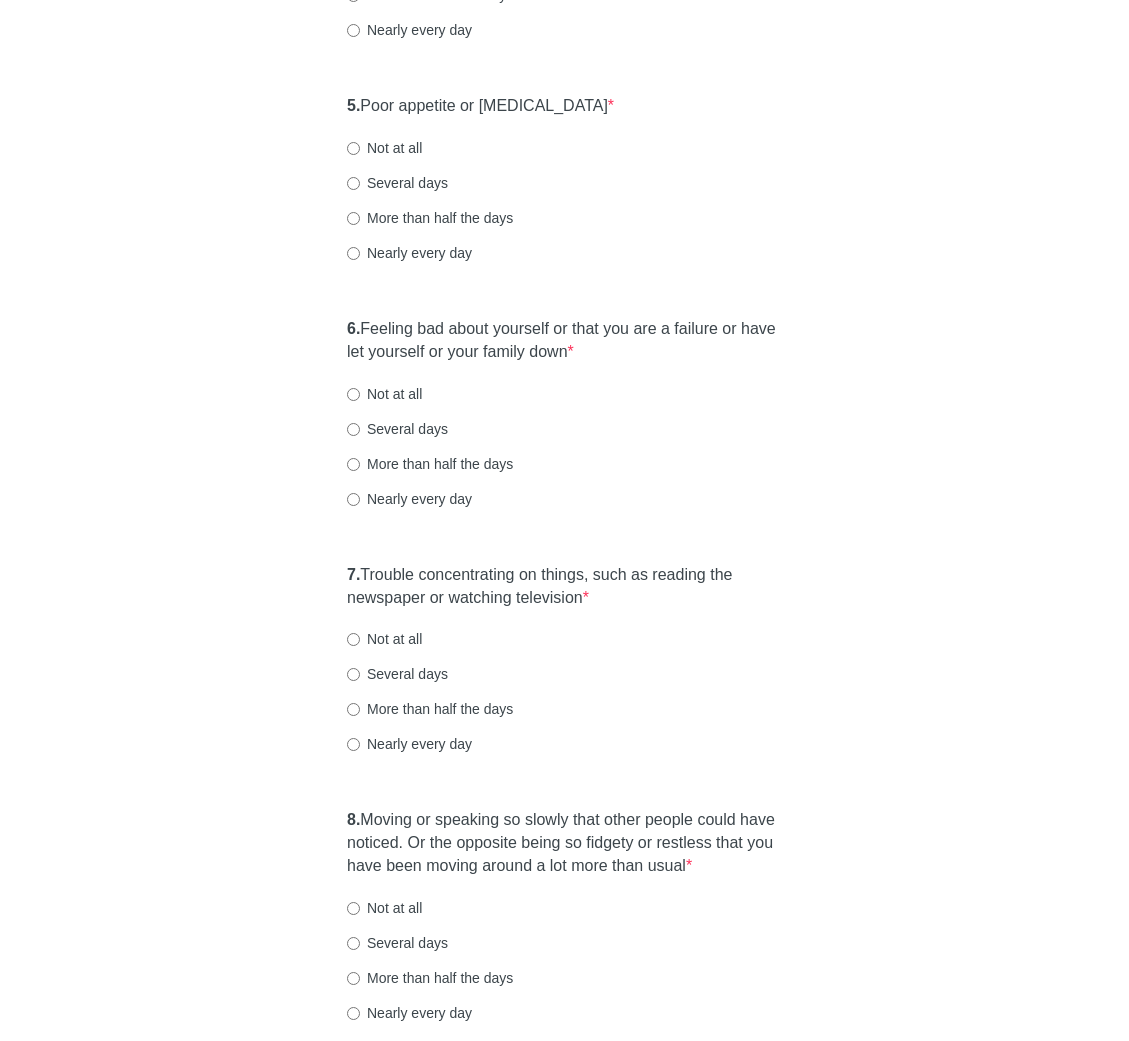 click on "Not at all" at bounding box center (384, 148) 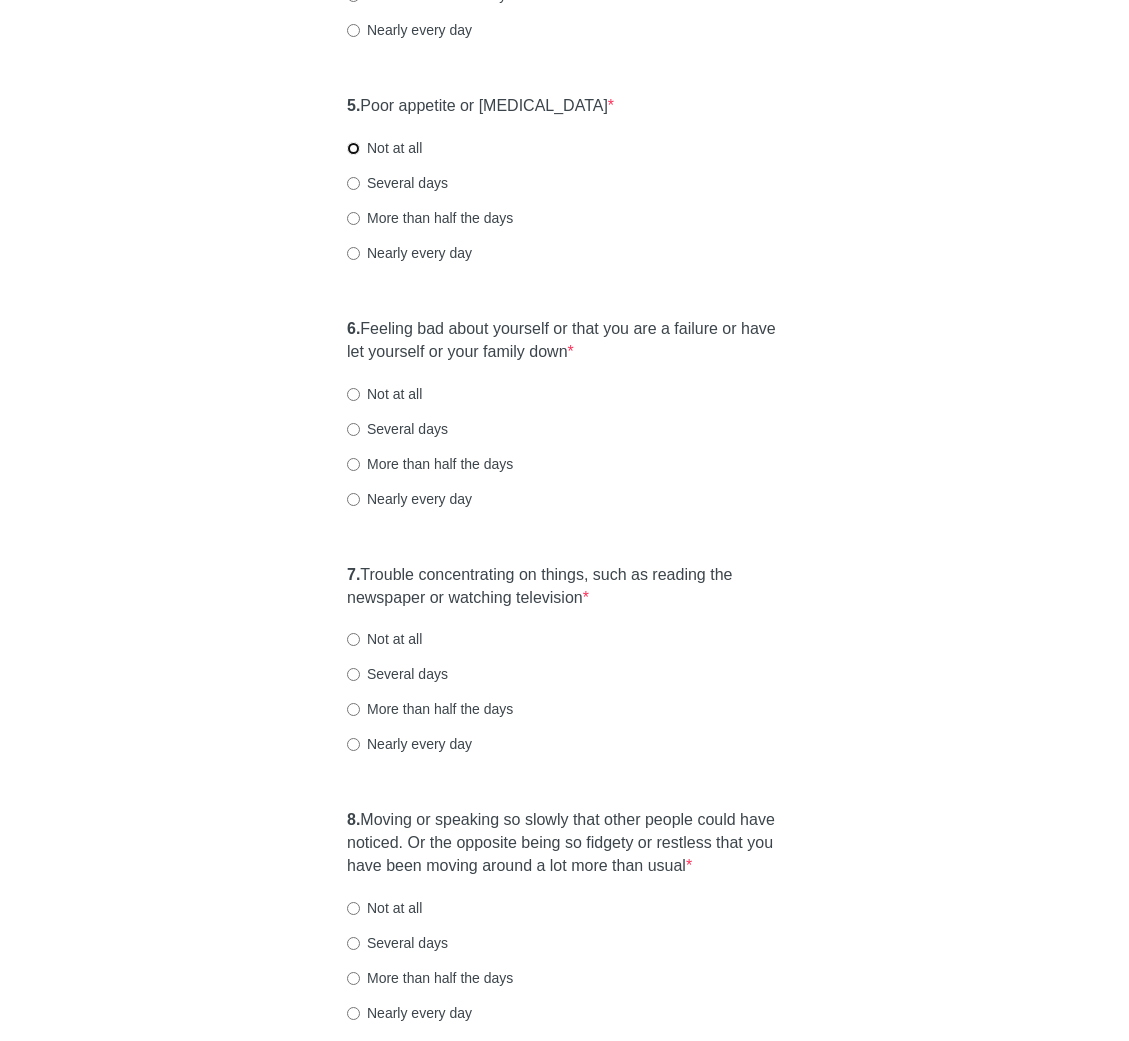 radio on "true" 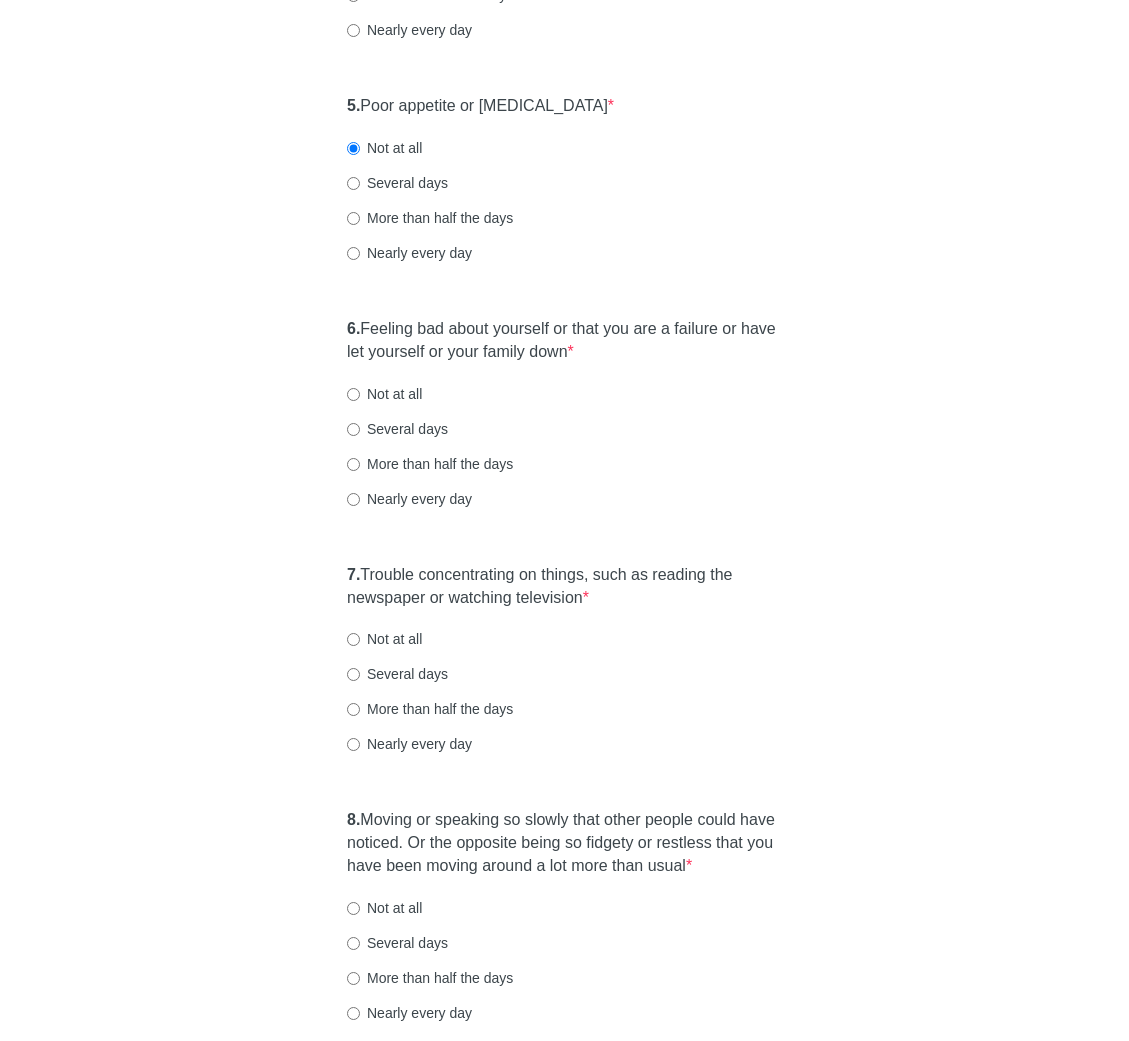 click on "6.  Feeling bad about yourself or that you are a failure or have let yourself or your family down  * Not at all Several days More than half the days Nearly every day" at bounding box center (564, 423) 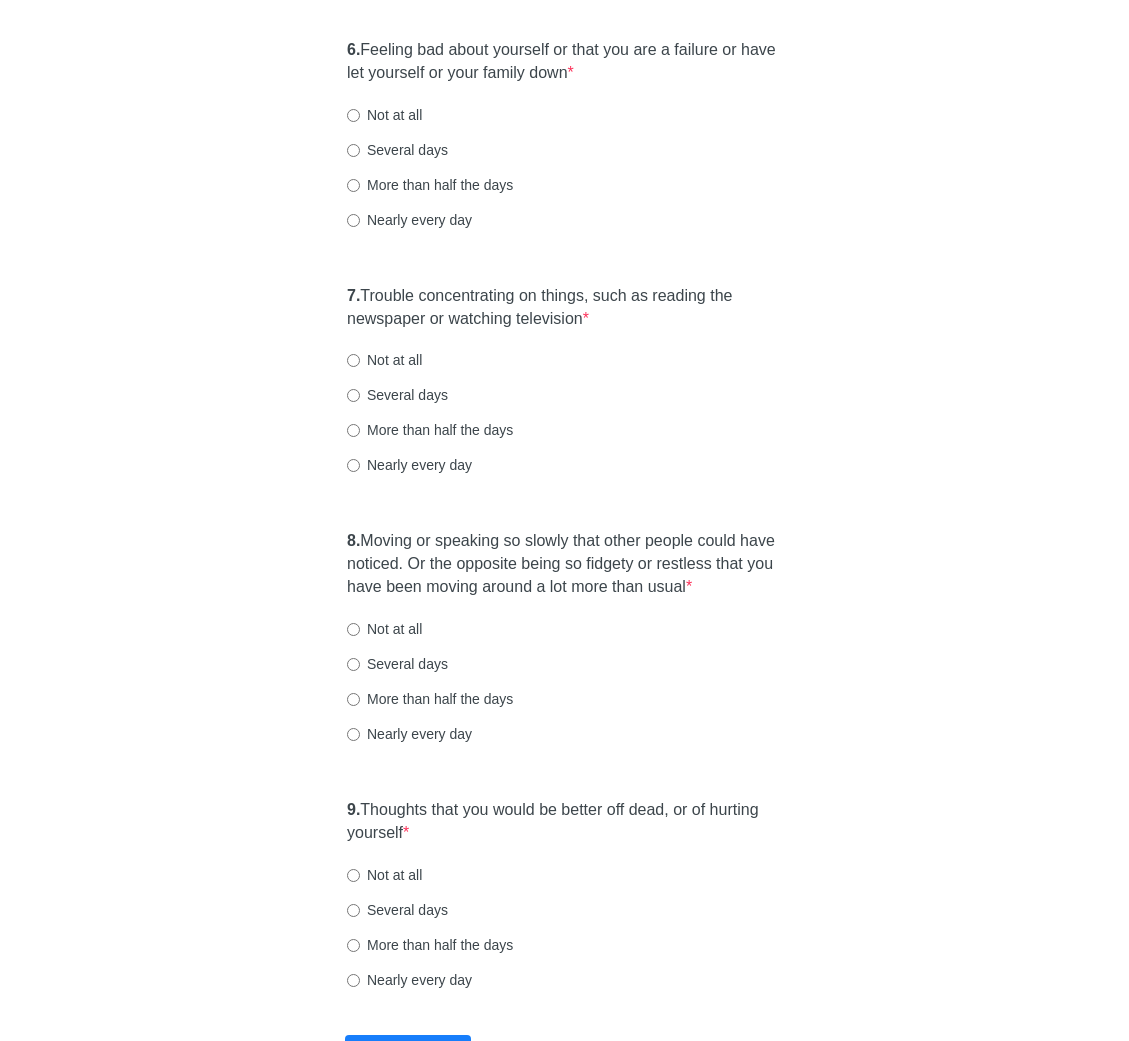 scroll, scrollTop: 1362, scrollLeft: 0, axis: vertical 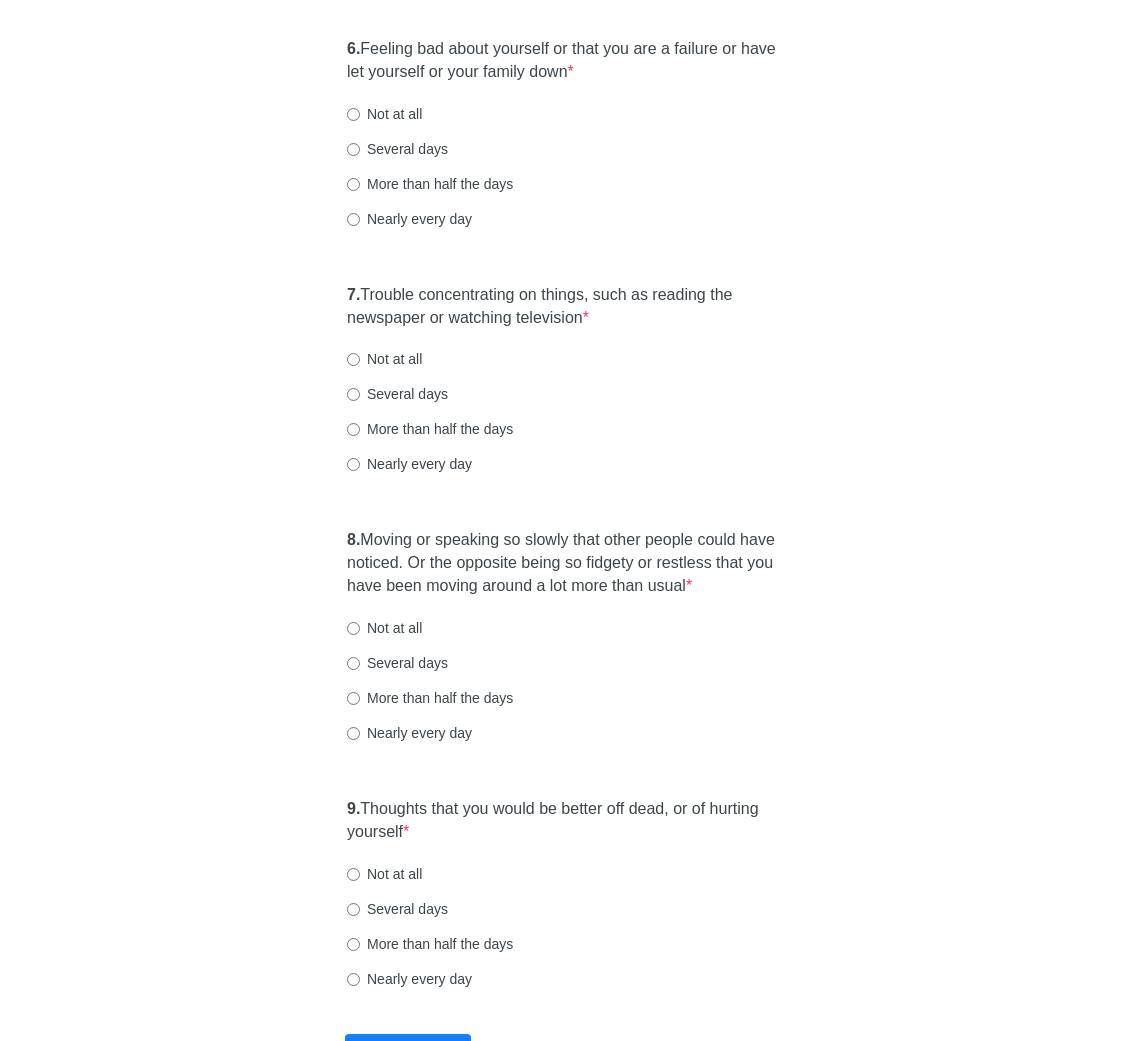 click on "Several days" at bounding box center (397, 149) 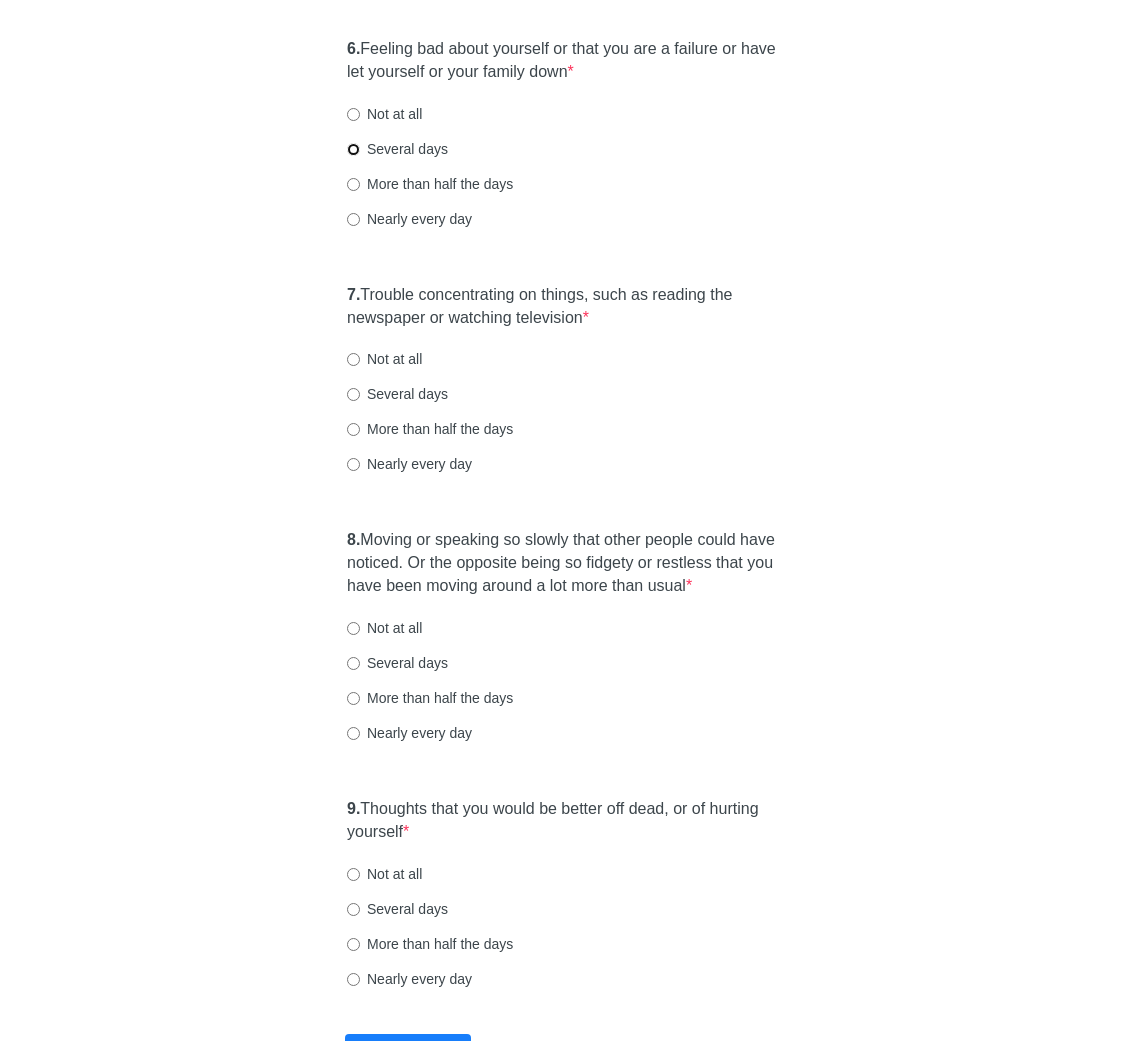 click on "Several days" at bounding box center [353, 149] 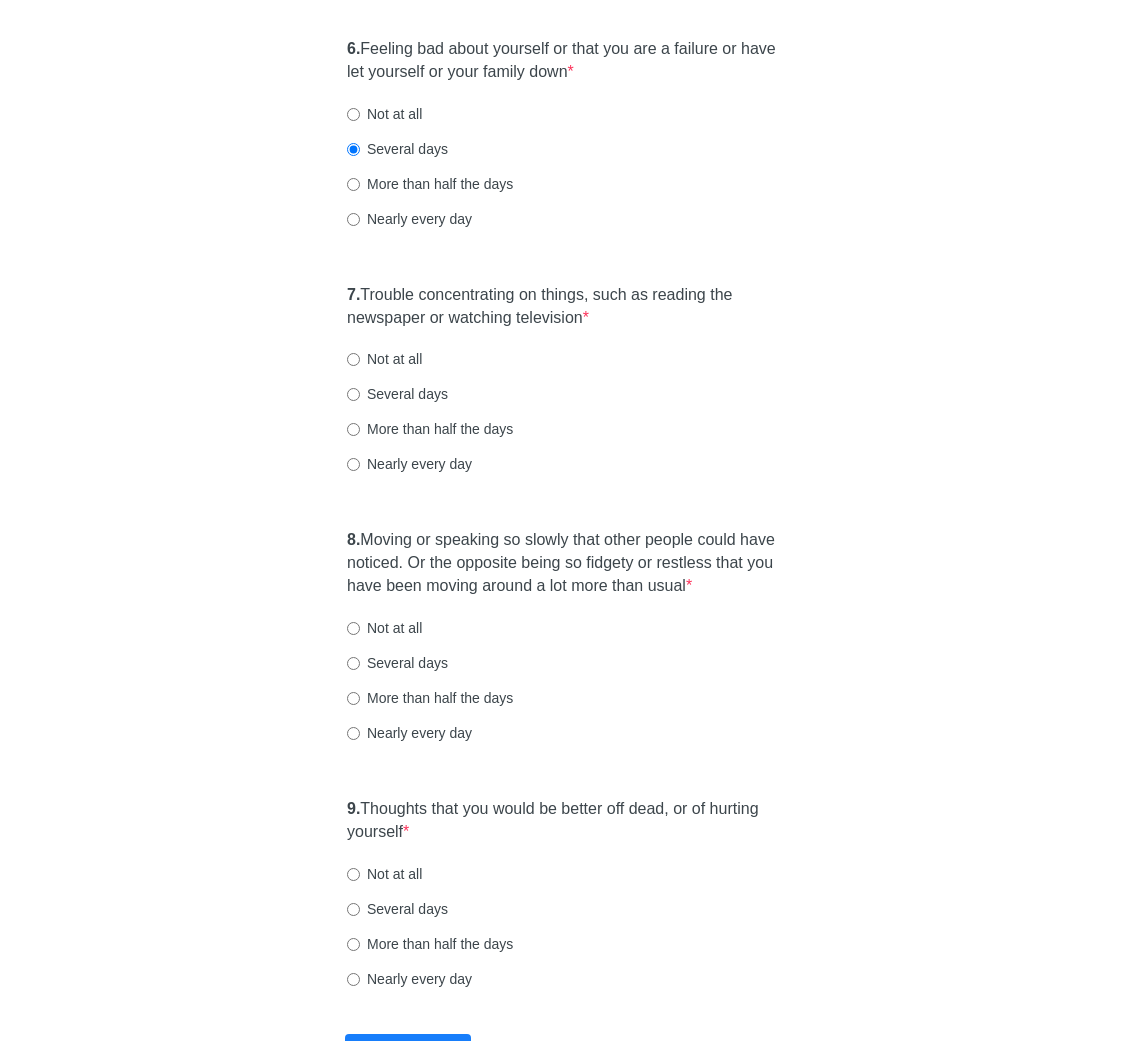 click on "7.  Trouble concentrating on things, such as reading the newspaper or watching television  *" at bounding box center [564, 307] 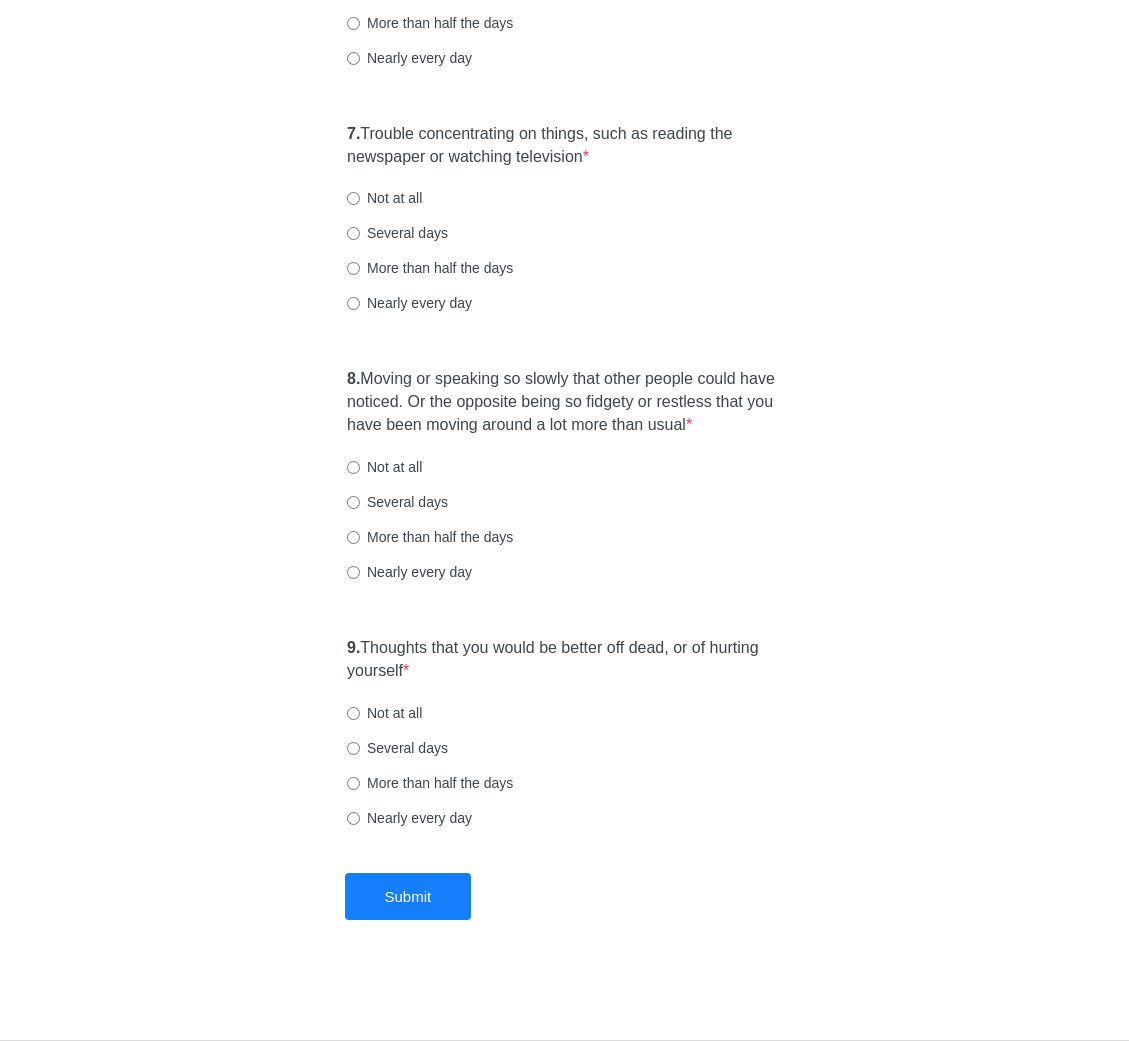 scroll, scrollTop: 1562, scrollLeft: 0, axis: vertical 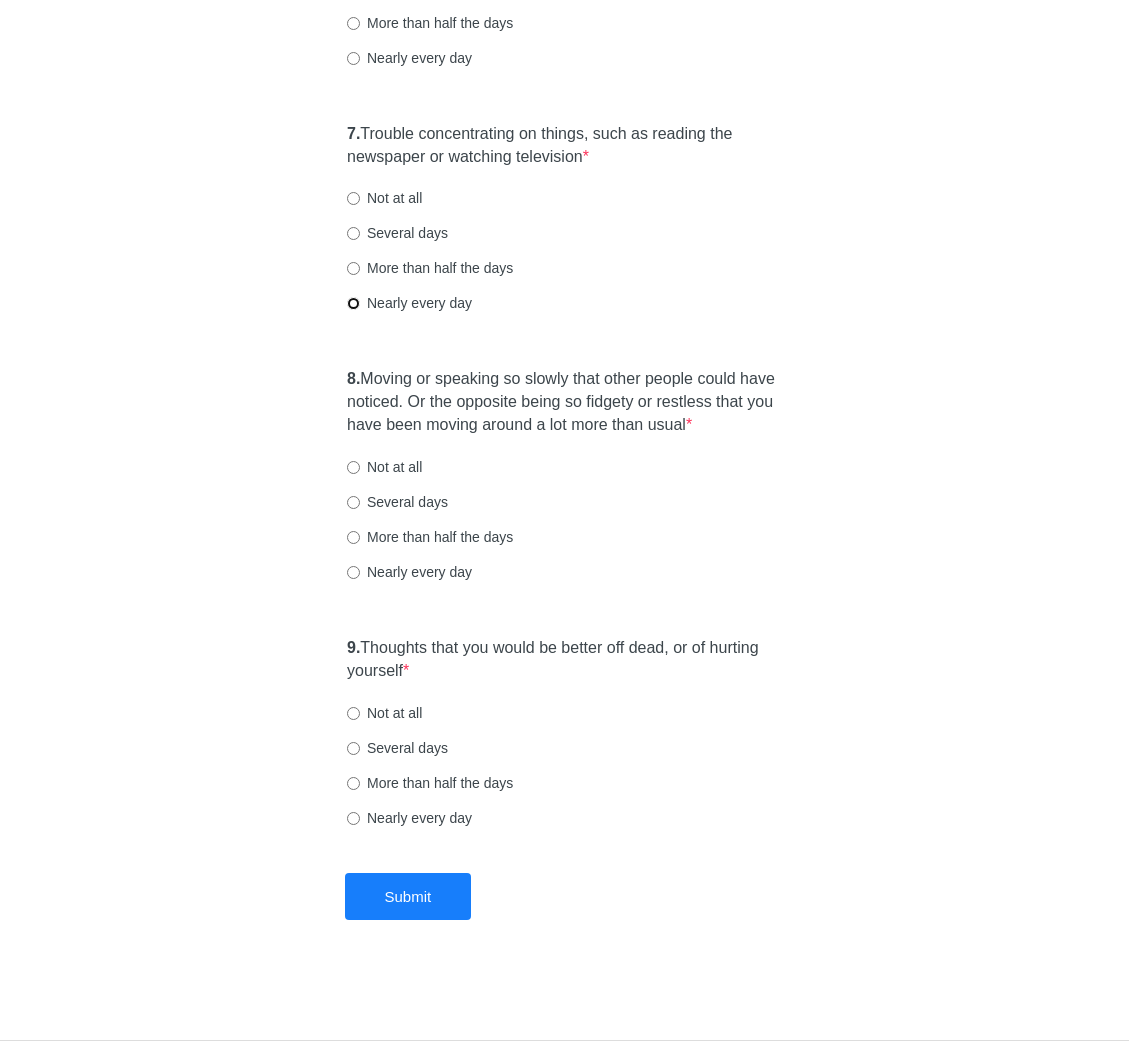 click on "Nearly every day" at bounding box center [353, 303] 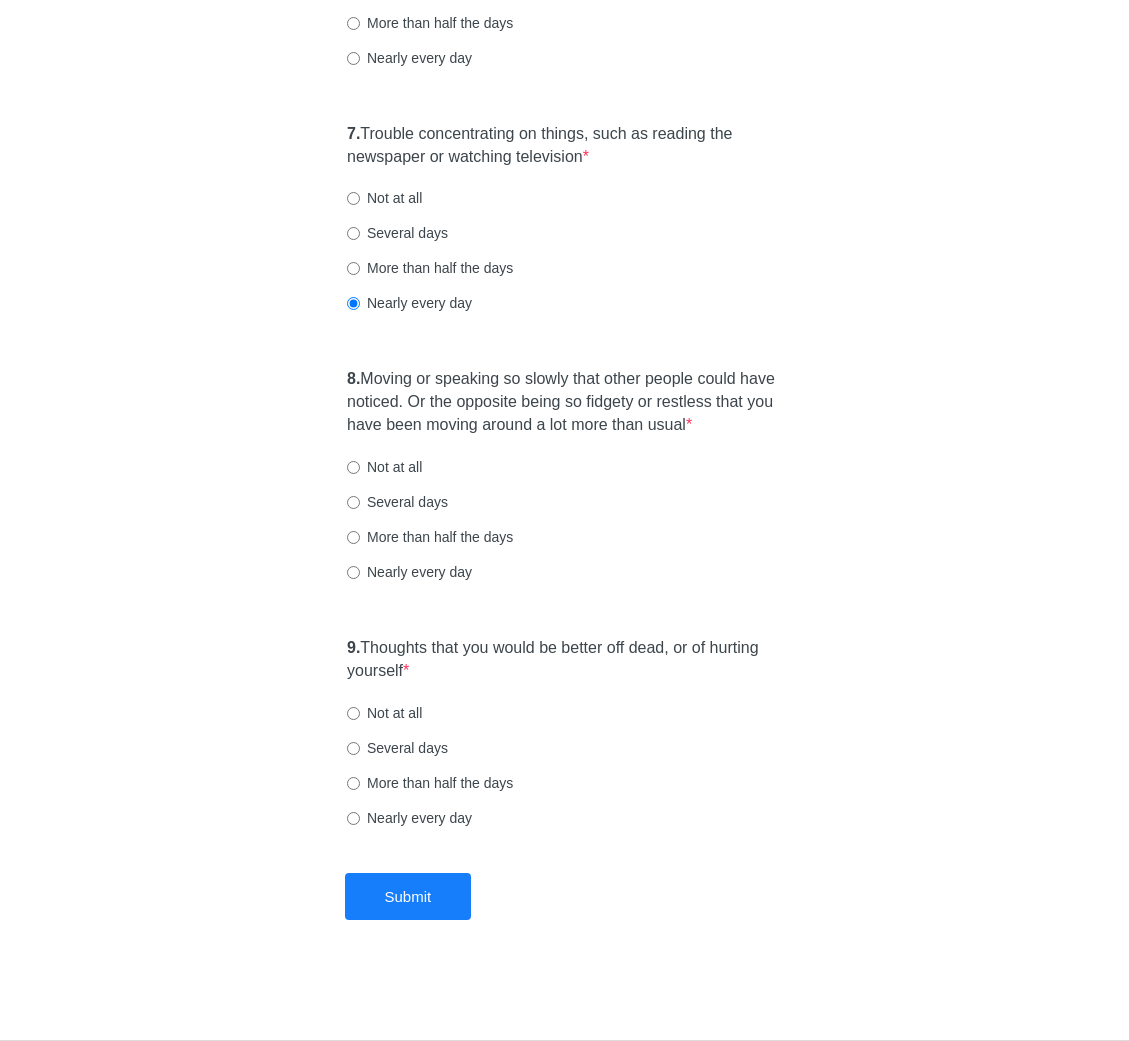drag, startPoint x: 536, startPoint y: 433, endPoint x: 598, endPoint y: 425, distance: 62.514 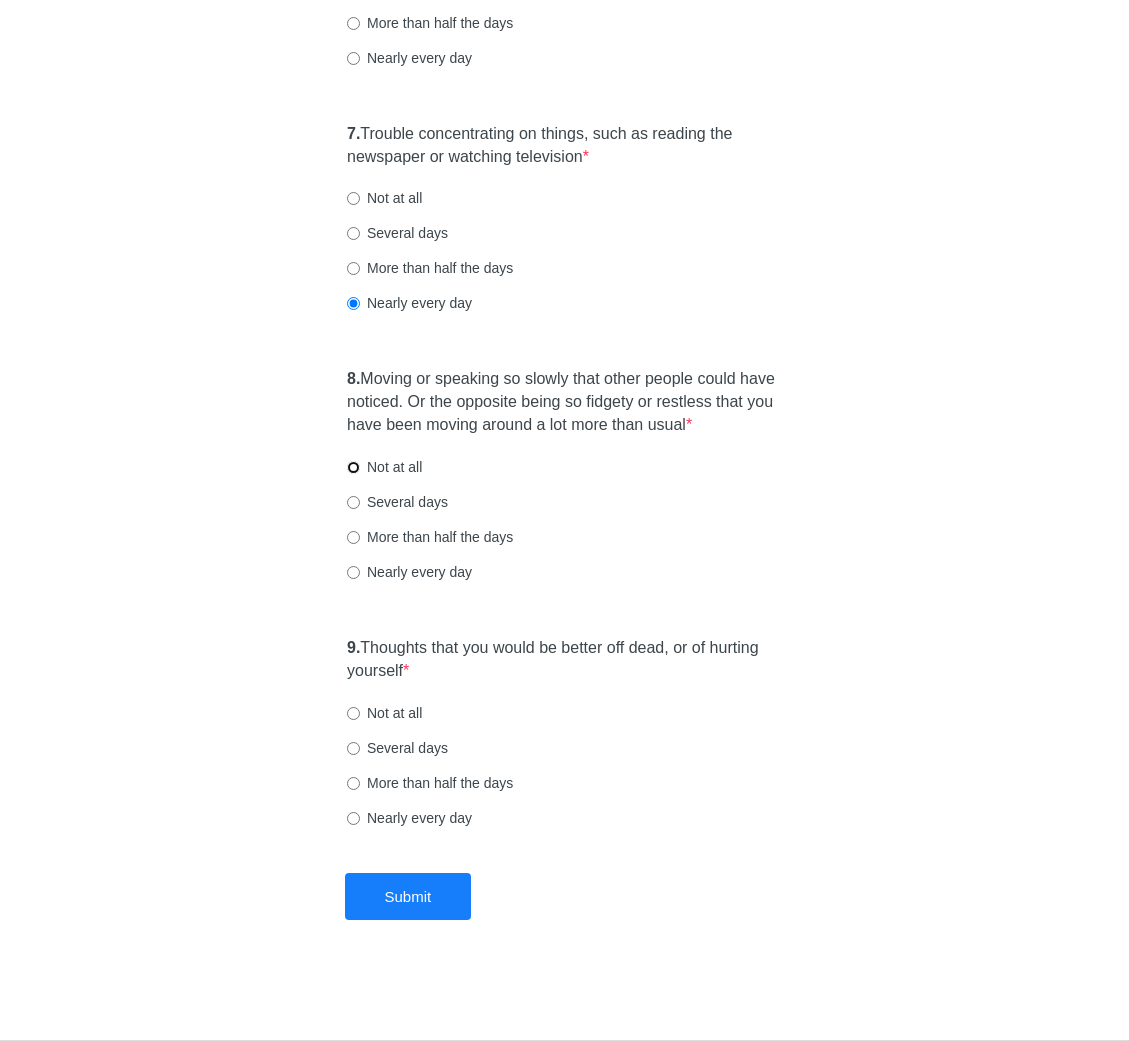radio on "true" 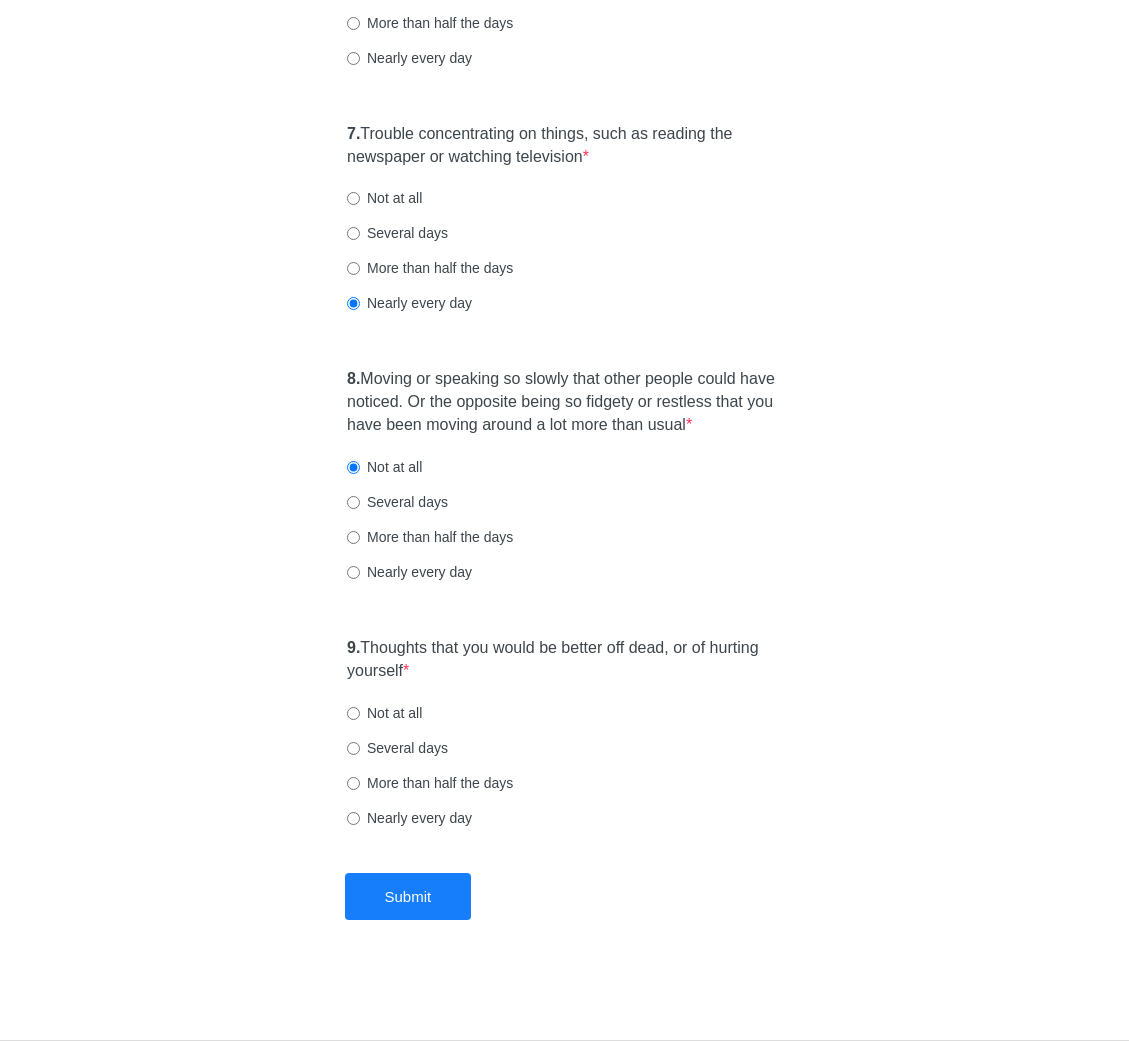 click on "9.  Thoughts that you would be better off dead, or of hurting yourself  *" at bounding box center (564, 660) 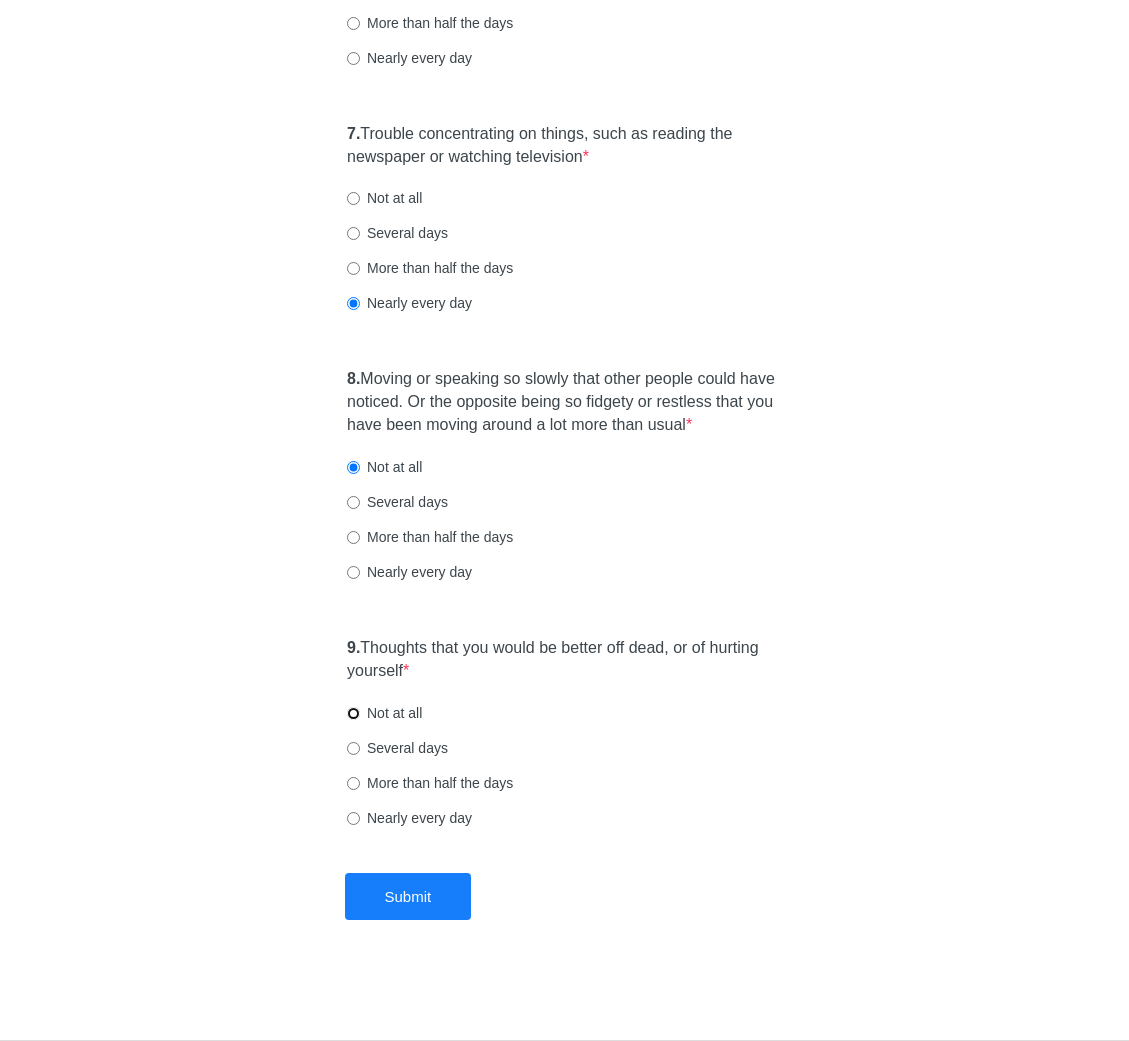 click on "Not at all" at bounding box center [353, 713] 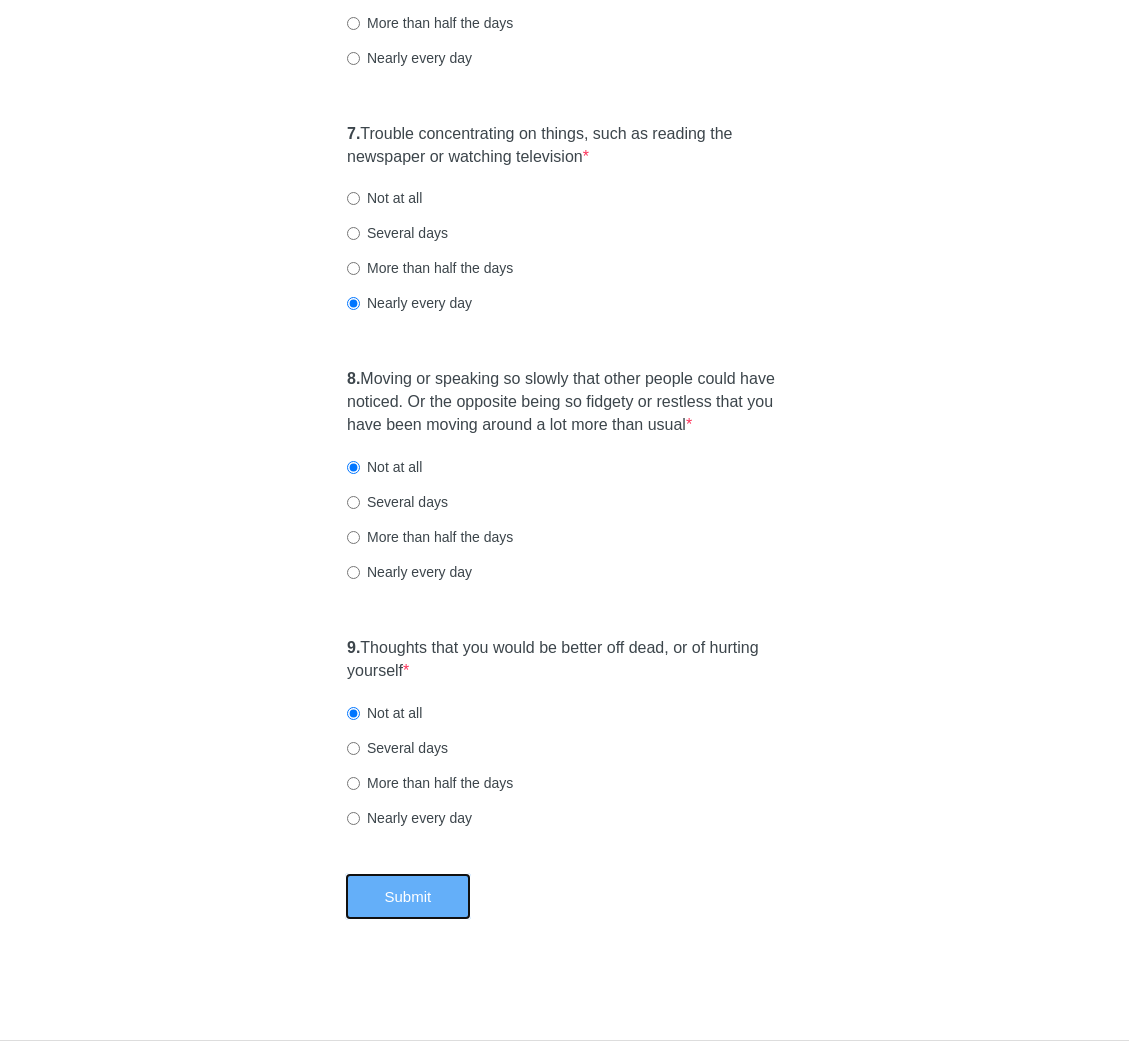 click on "Submit" at bounding box center (408, 896) 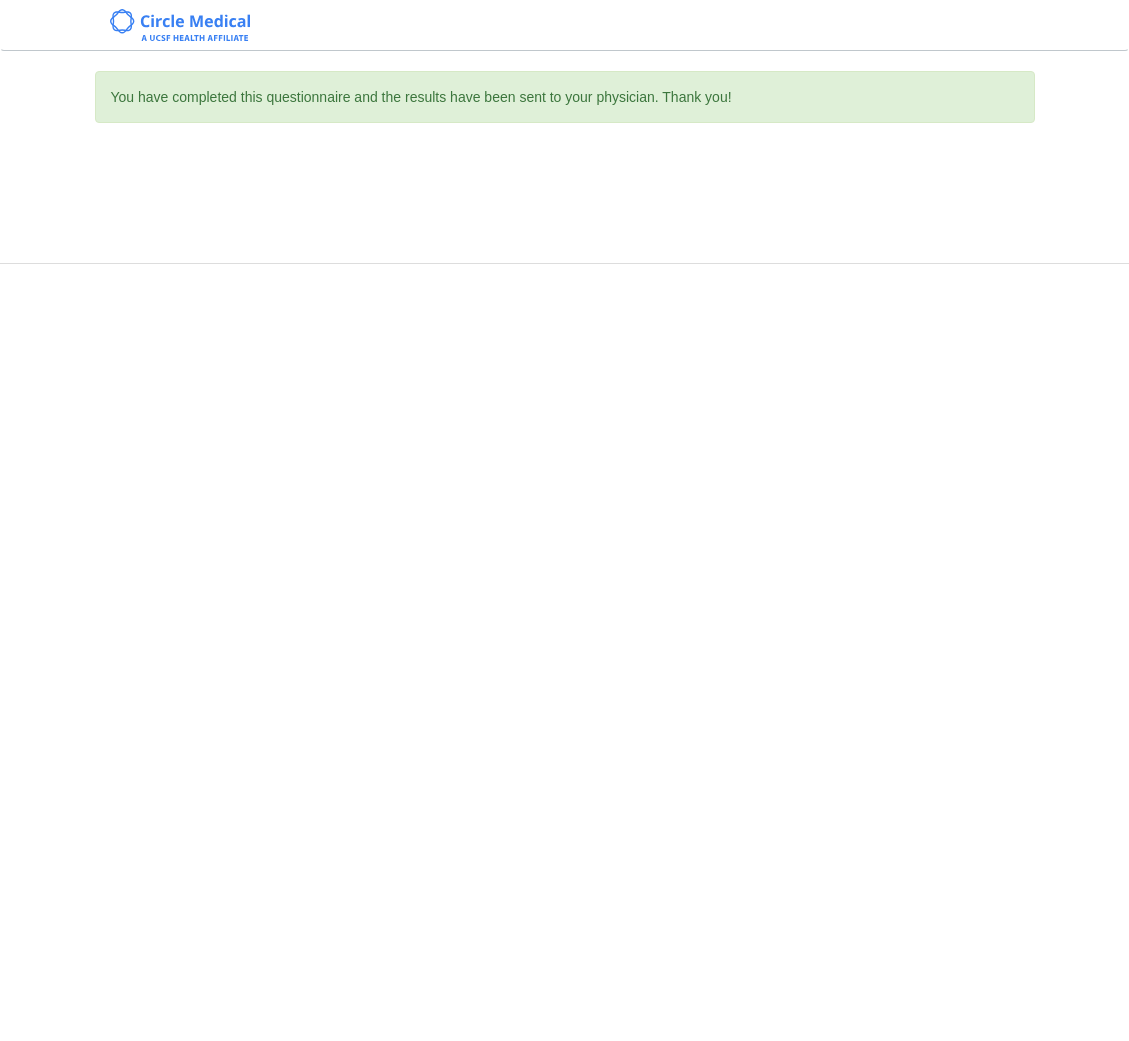 scroll, scrollTop: 0, scrollLeft: 0, axis: both 